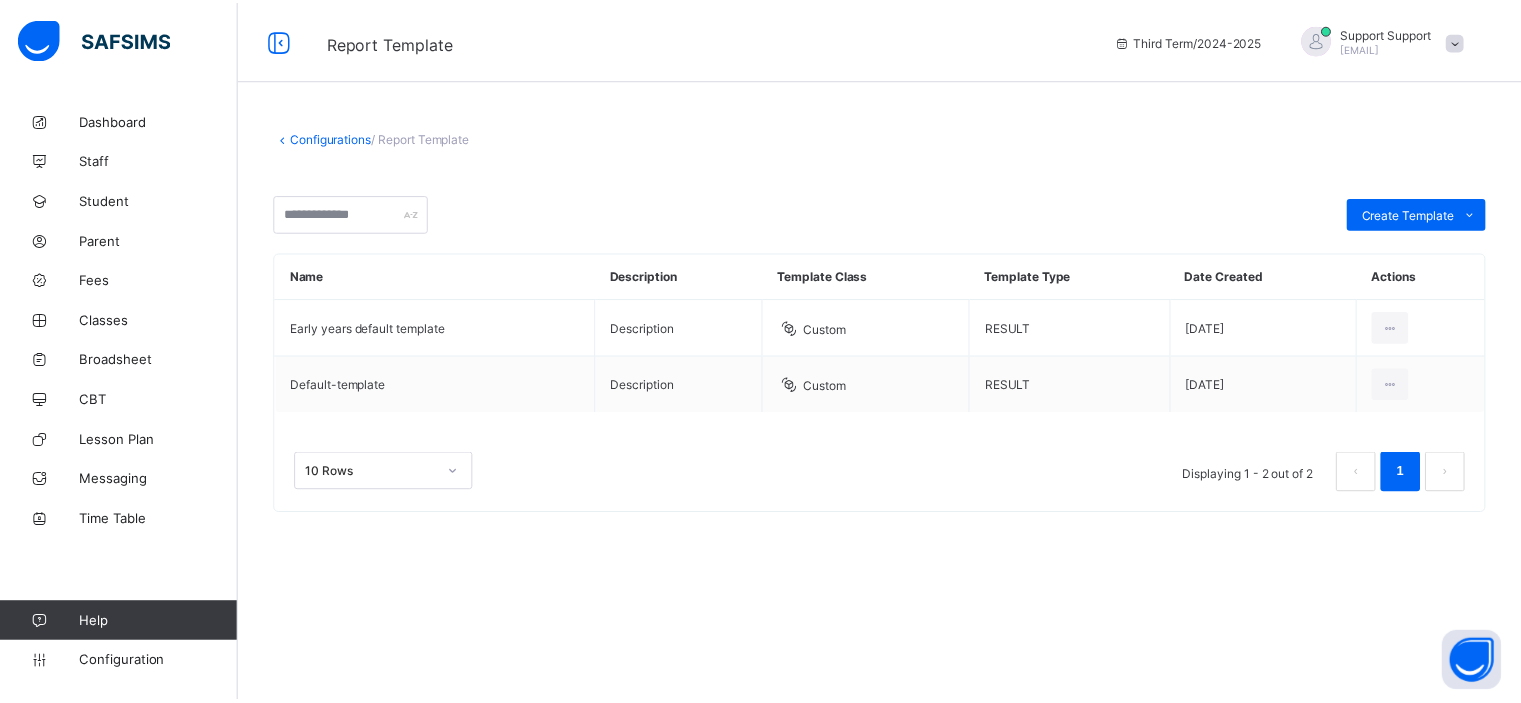 scroll, scrollTop: 0, scrollLeft: 0, axis: both 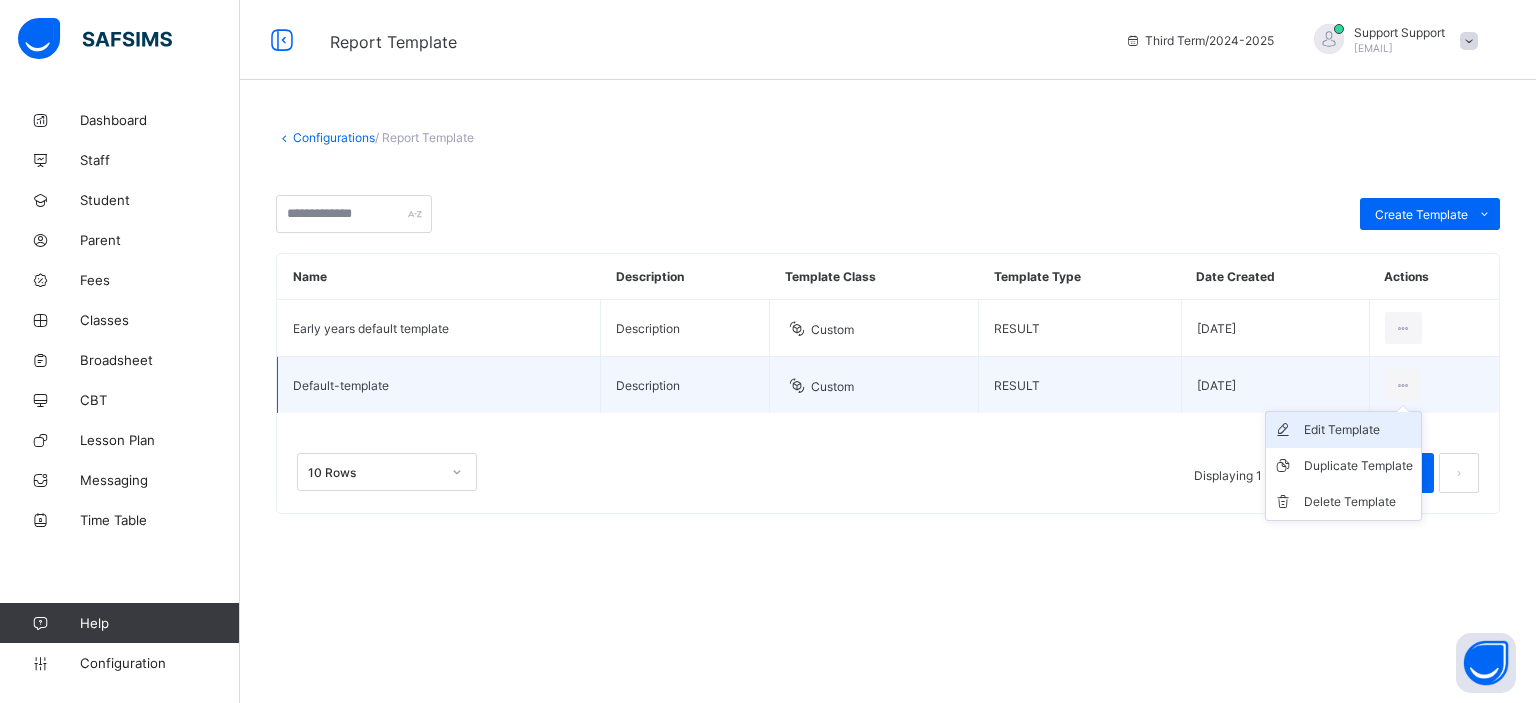 click on "Edit Template" at bounding box center [1343, 430] 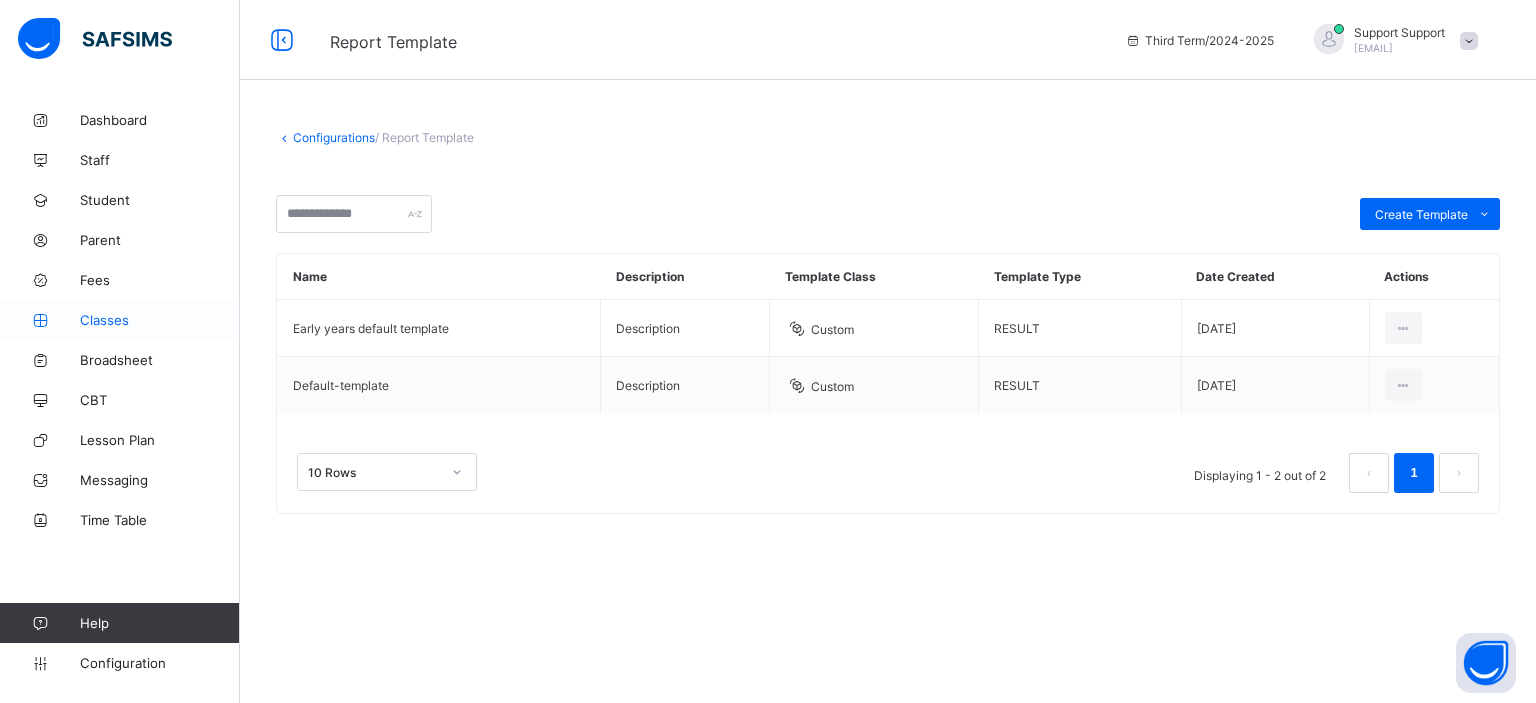 click on "Classes" at bounding box center (160, 320) 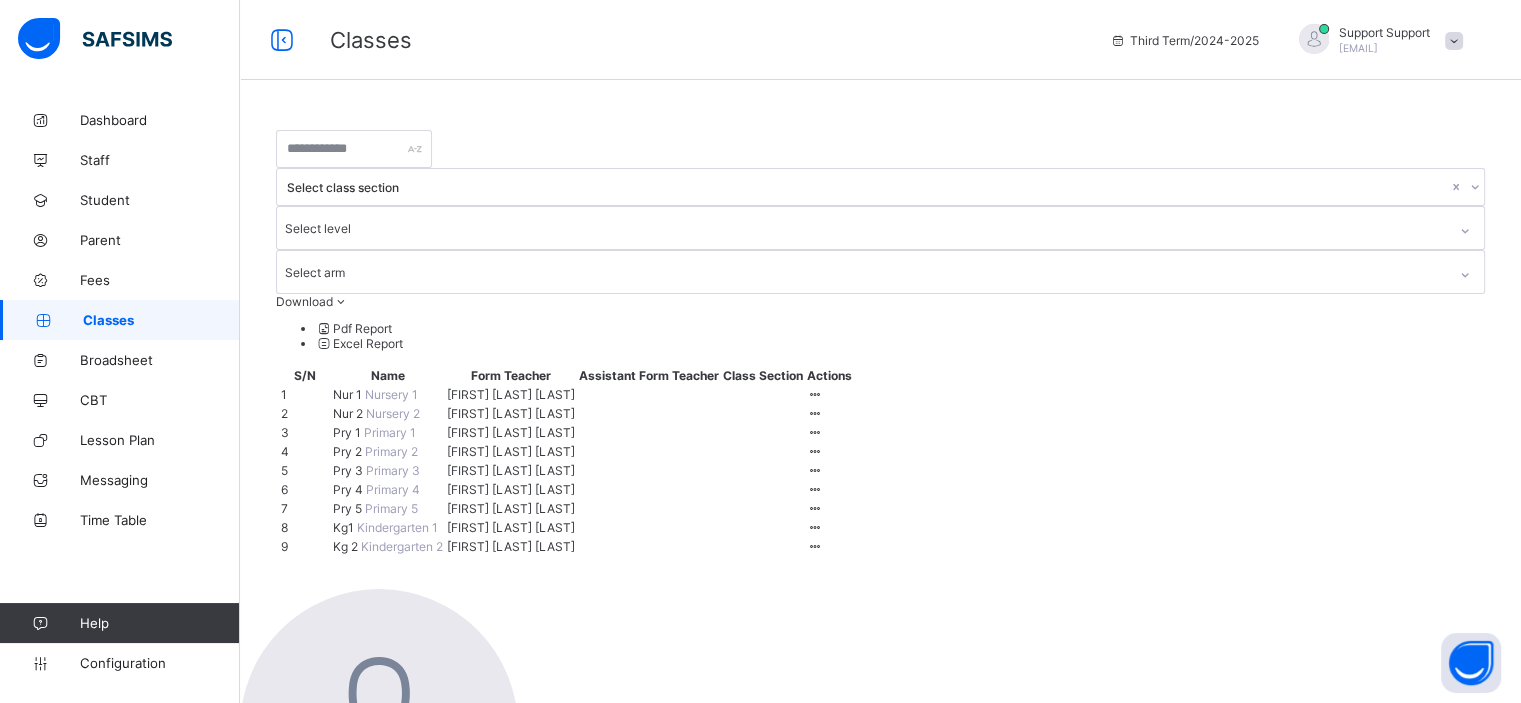 scroll, scrollTop: 78, scrollLeft: 0, axis: vertical 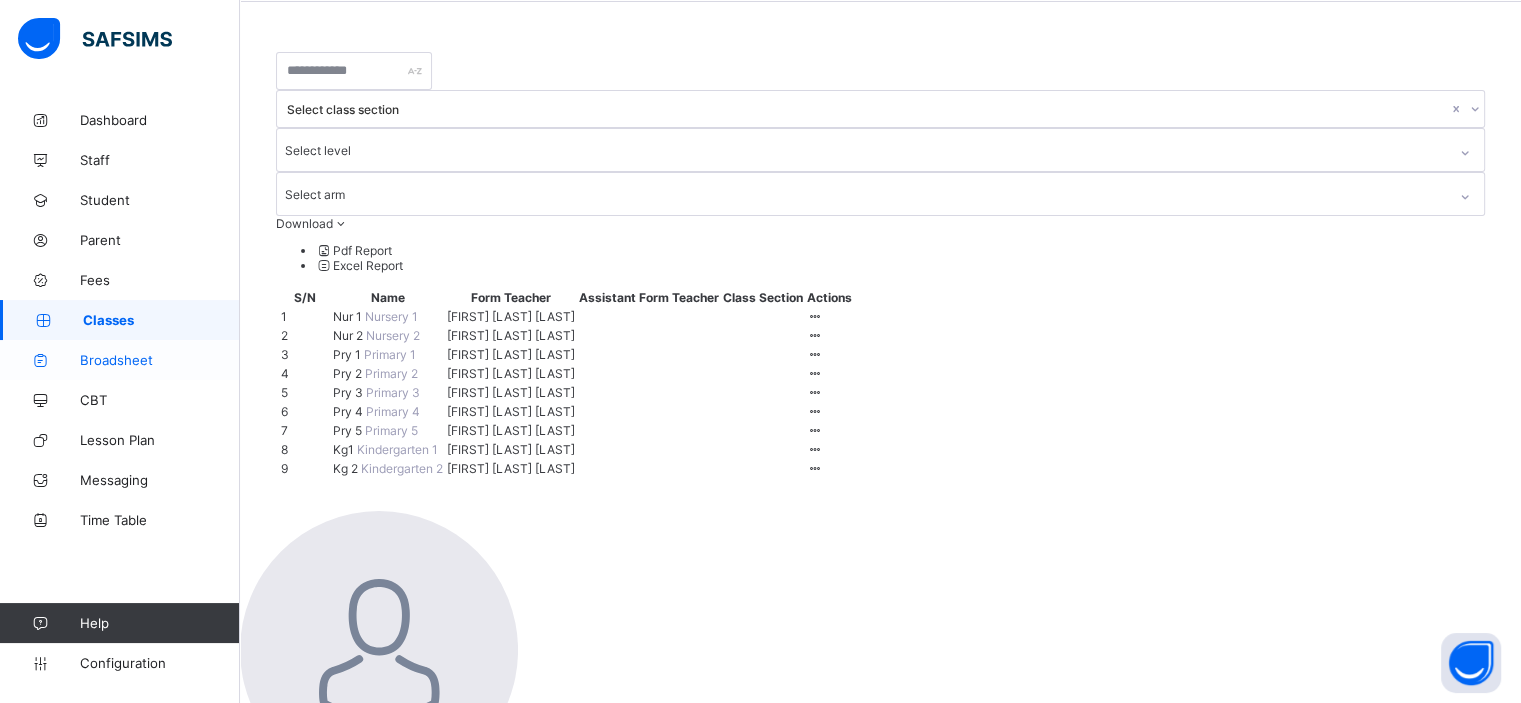 click on "Broadsheet" at bounding box center [160, 360] 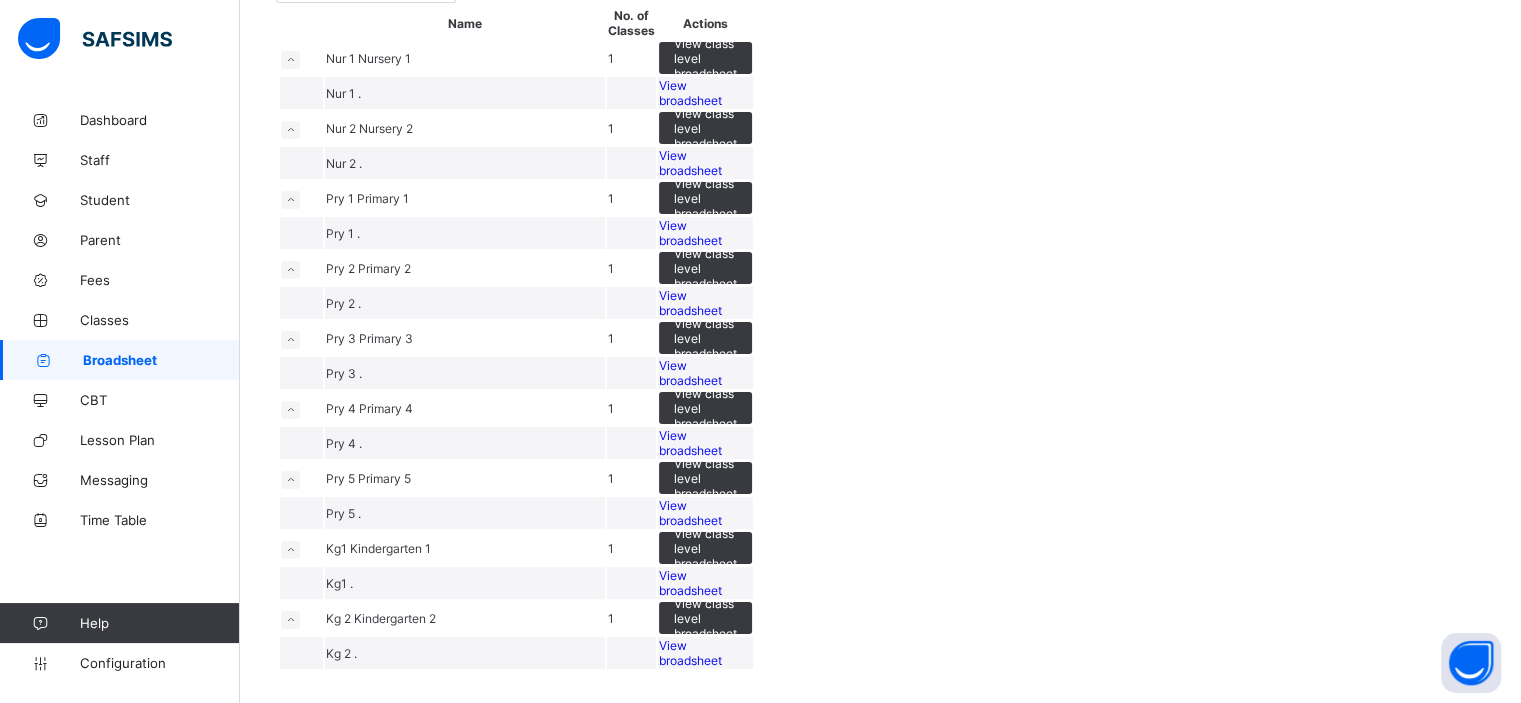scroll, scrollTop: 426, scrollLeft: 0, axis: vertical 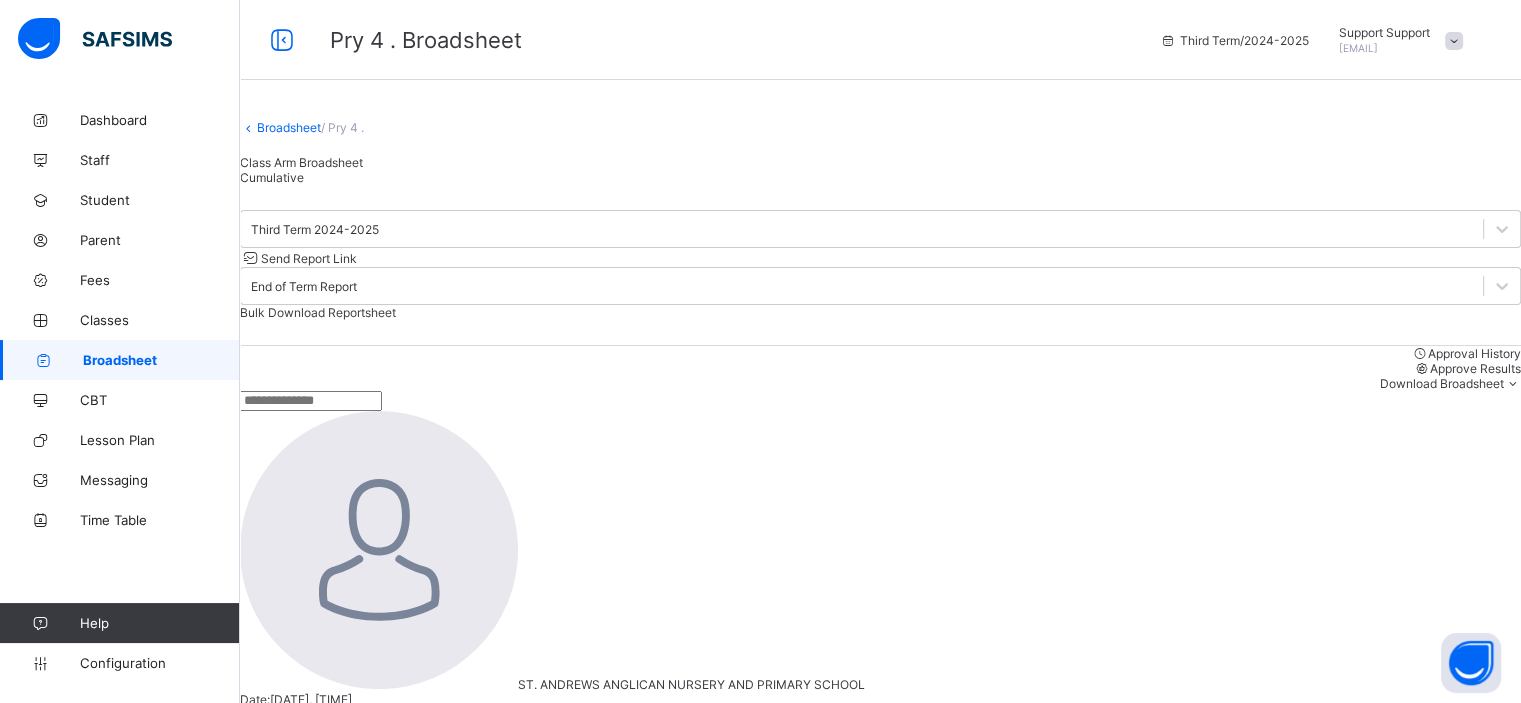 click on "[FIRST] [LAST] [LAST]" at bounding box center [339, 1349] 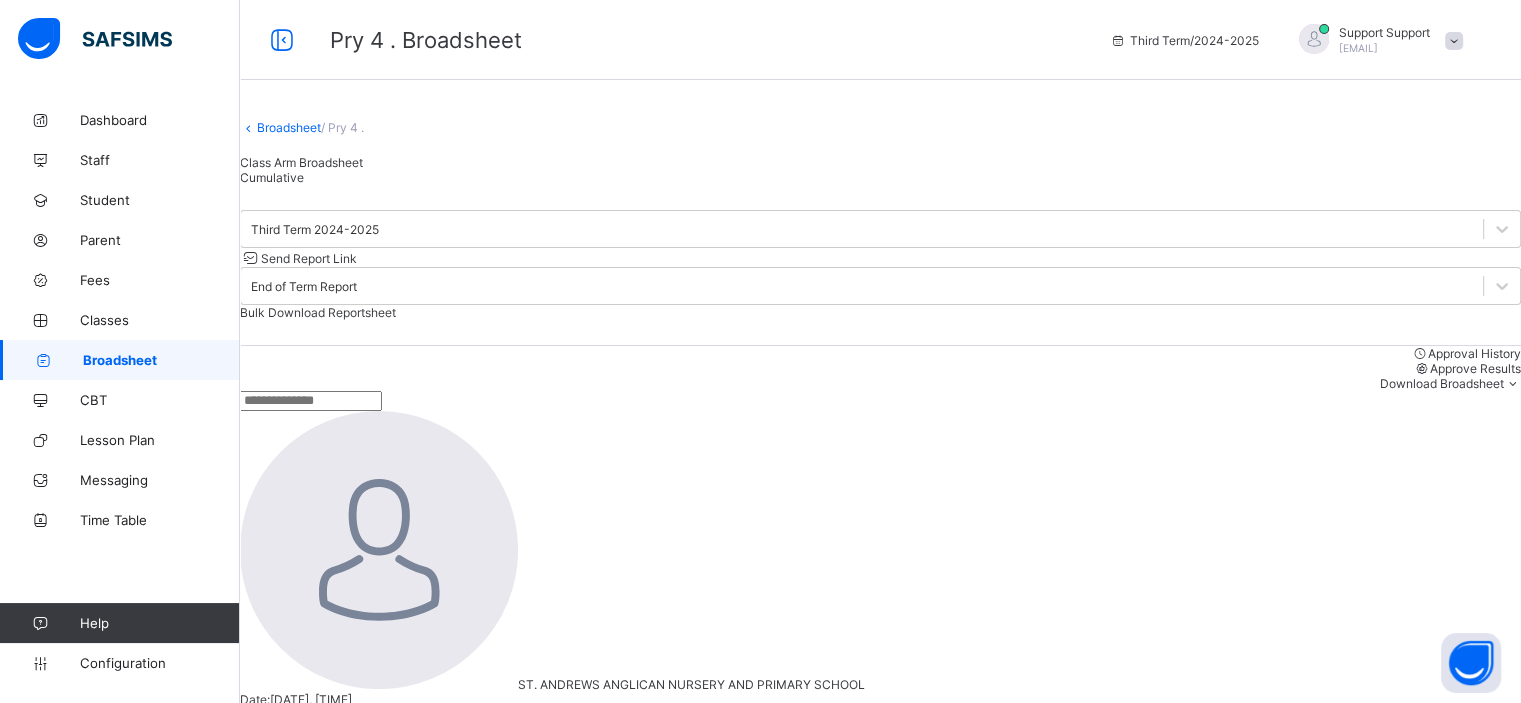 scroll, scrollTop: 939, scrollLeft: 0, axis: vertical 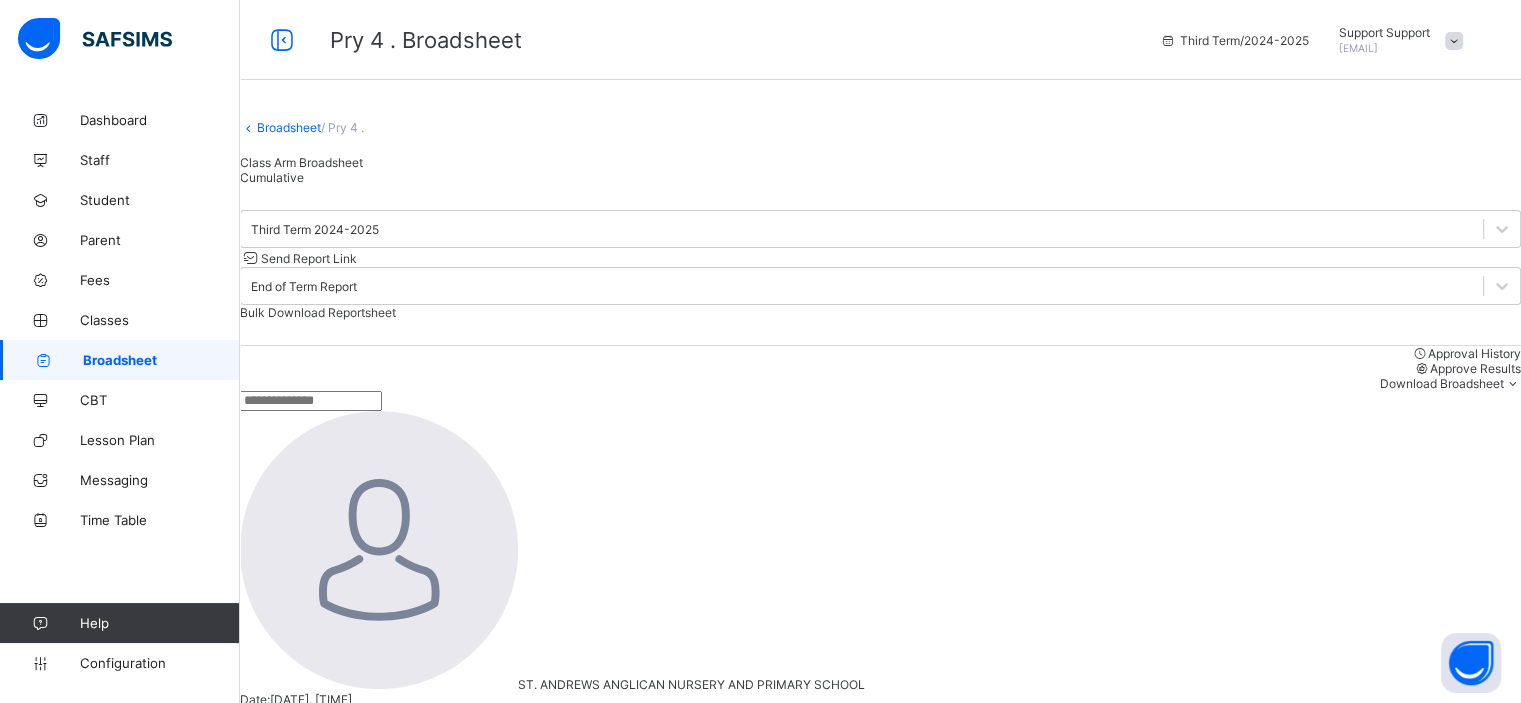 click on "Broadsheet  / Pry 4 ." at bounding box center [880, 127] 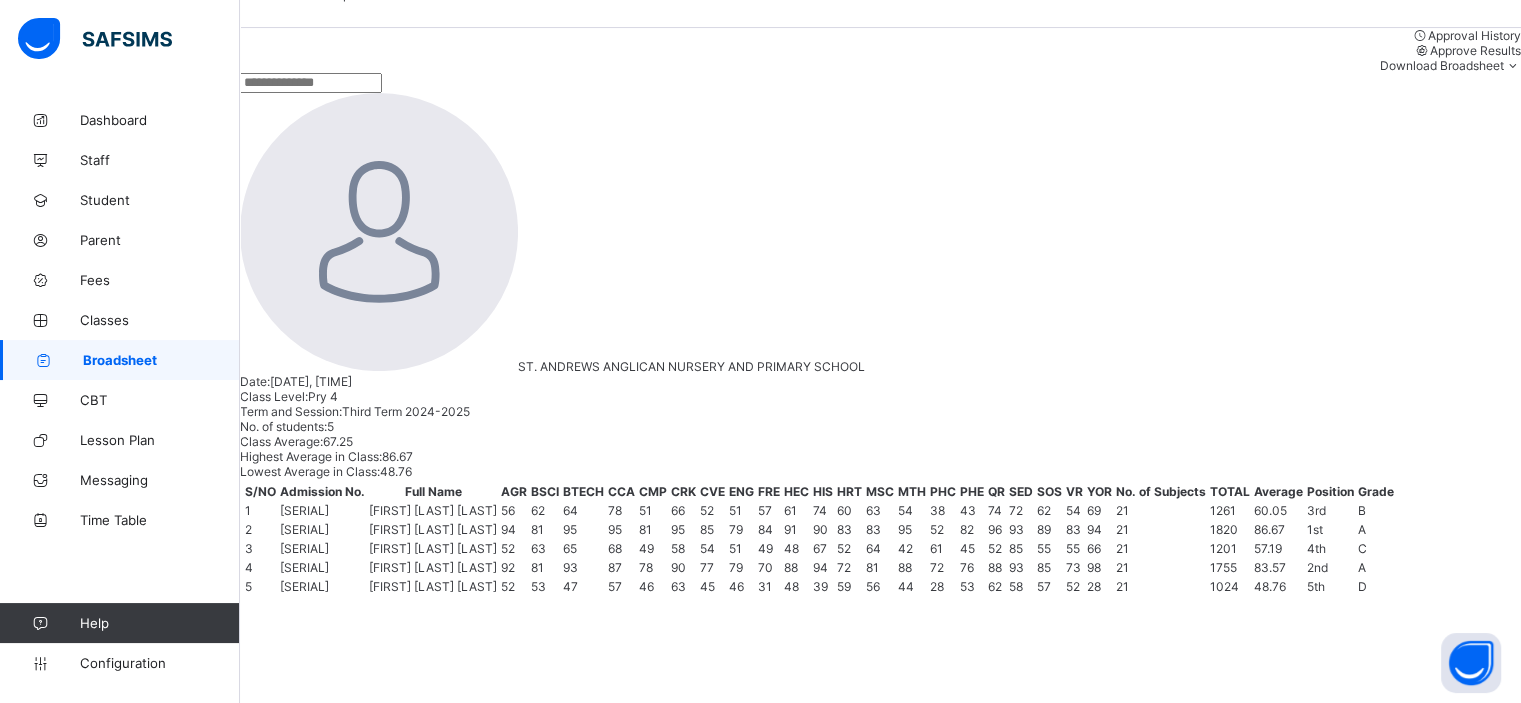 scroll, scrollTop: 328, scrollLeft: 0, axis: vertical 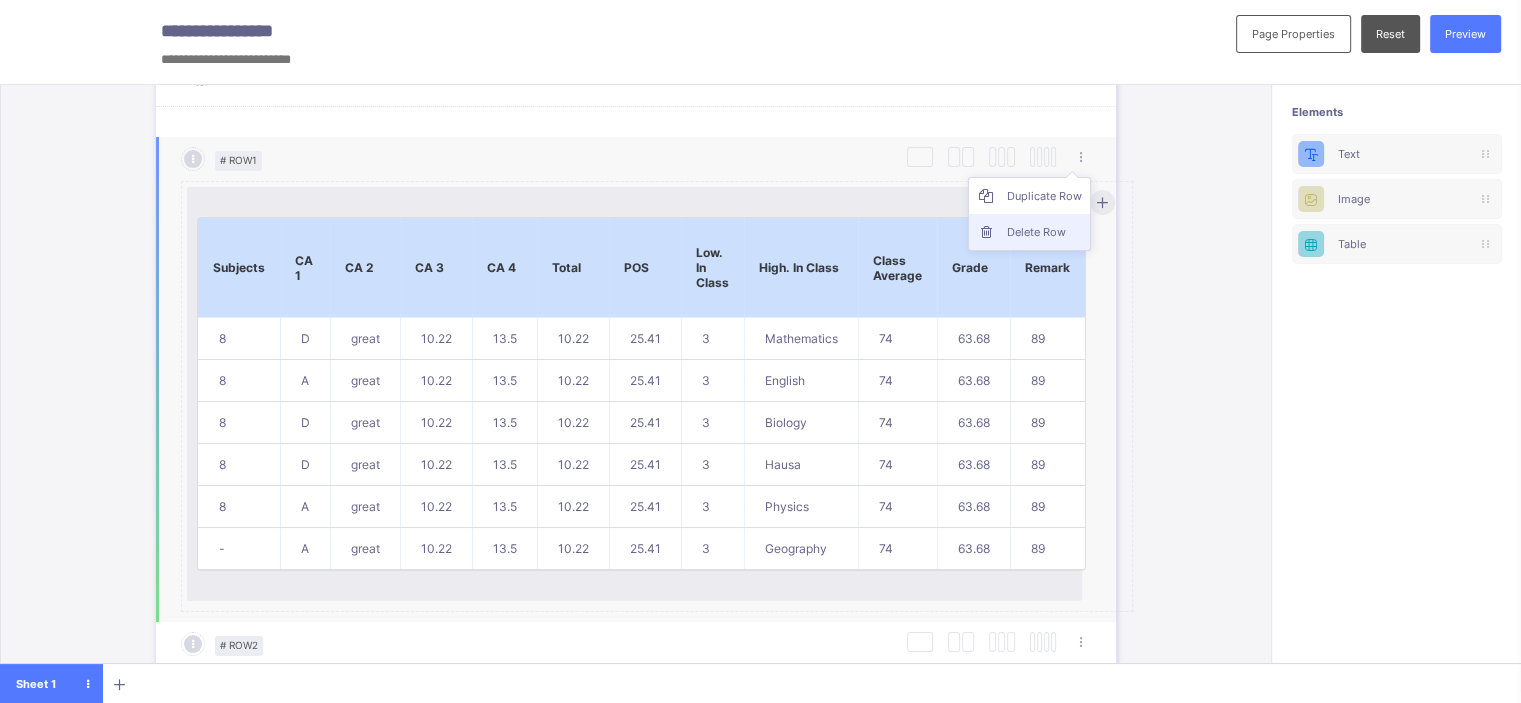 click on "Delete Row" at bounding box center (1044, 232) 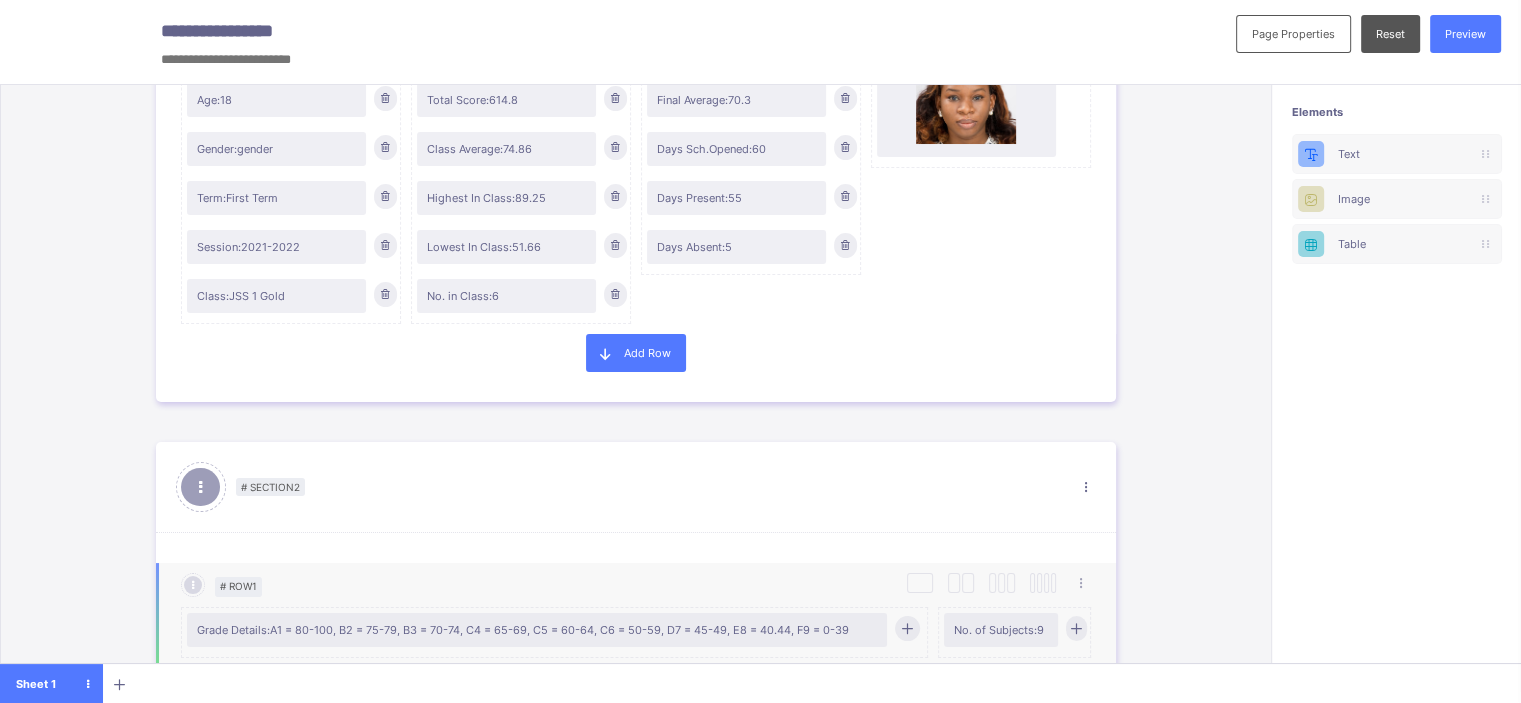 scroll, scrollTop: 492, scrollLeft: 0, axis: vertical 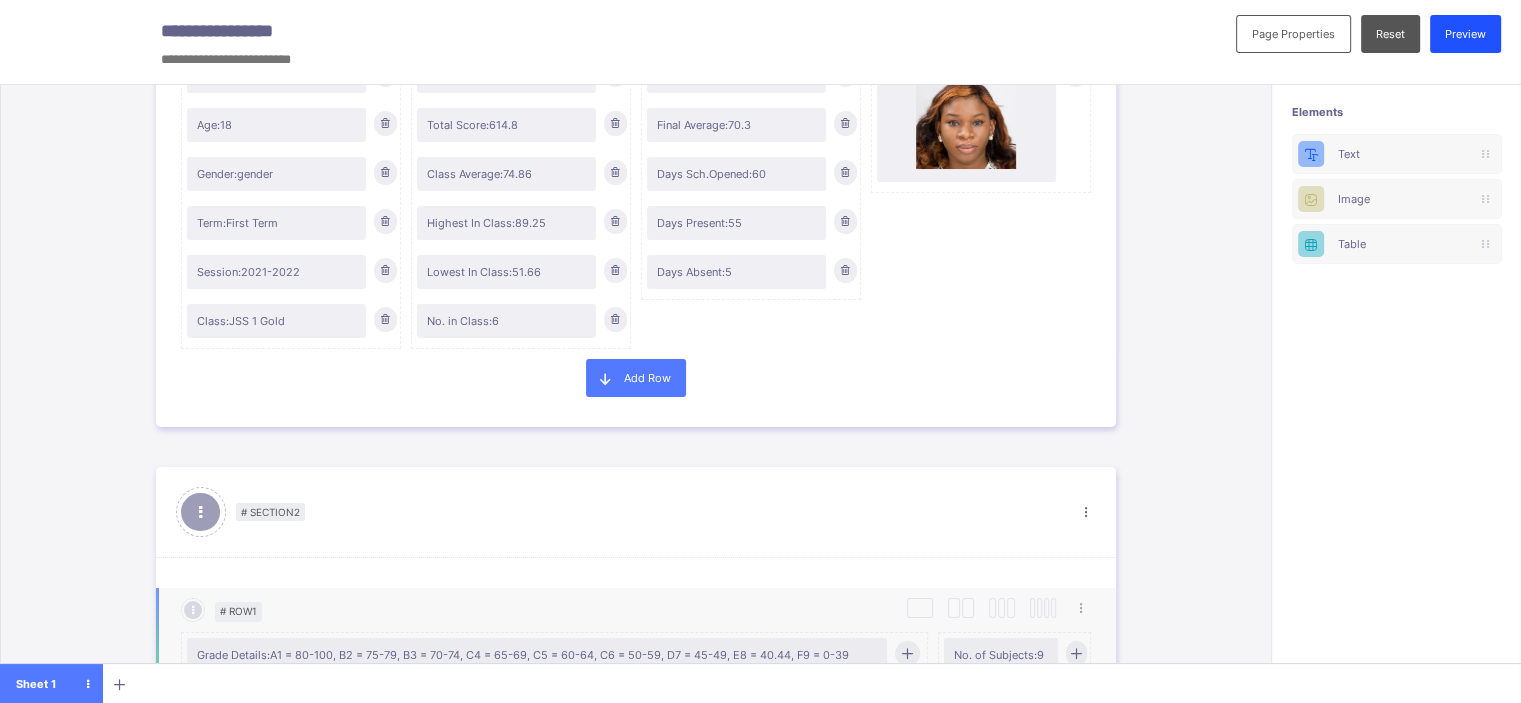click on "Preview" at bounding box center (1465, 34) 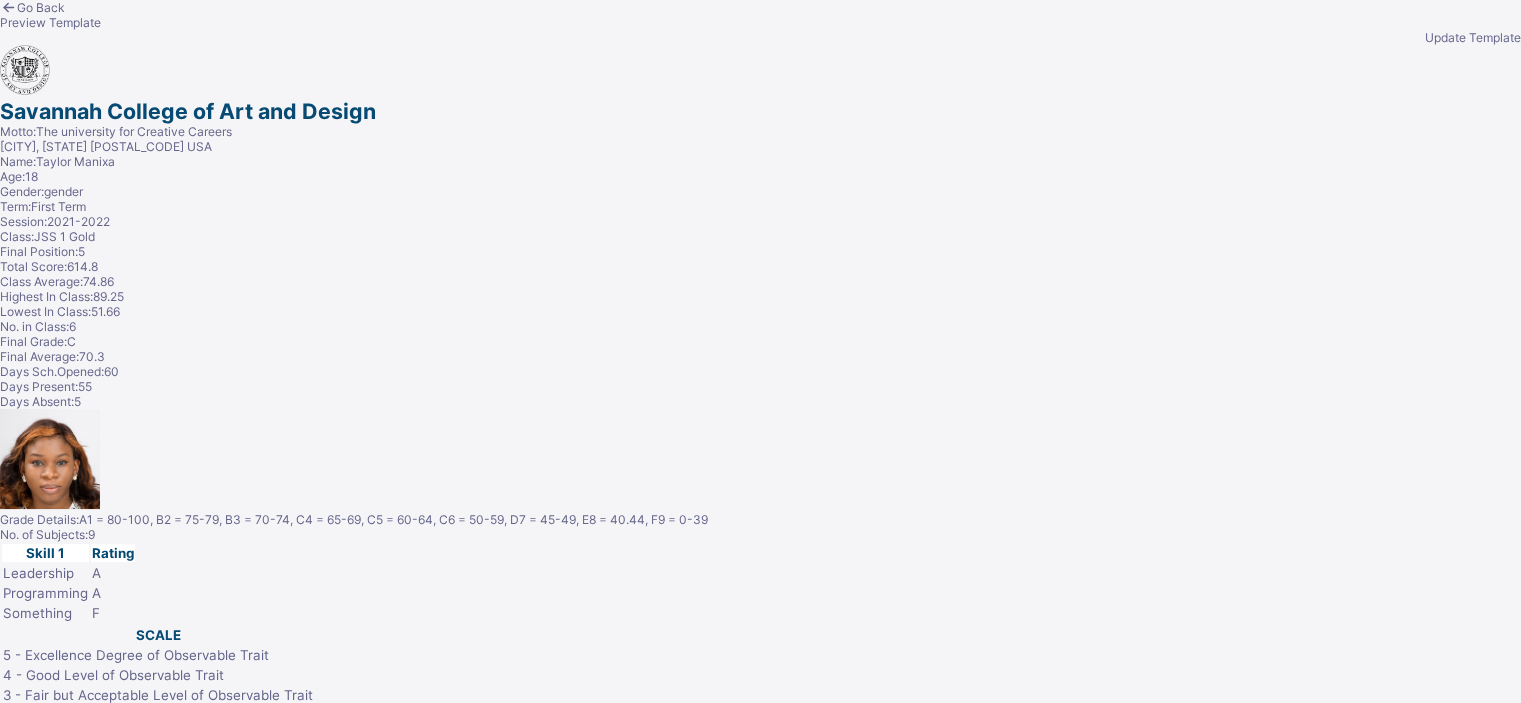 click on "Update Template" at bounding box center [760, 37] 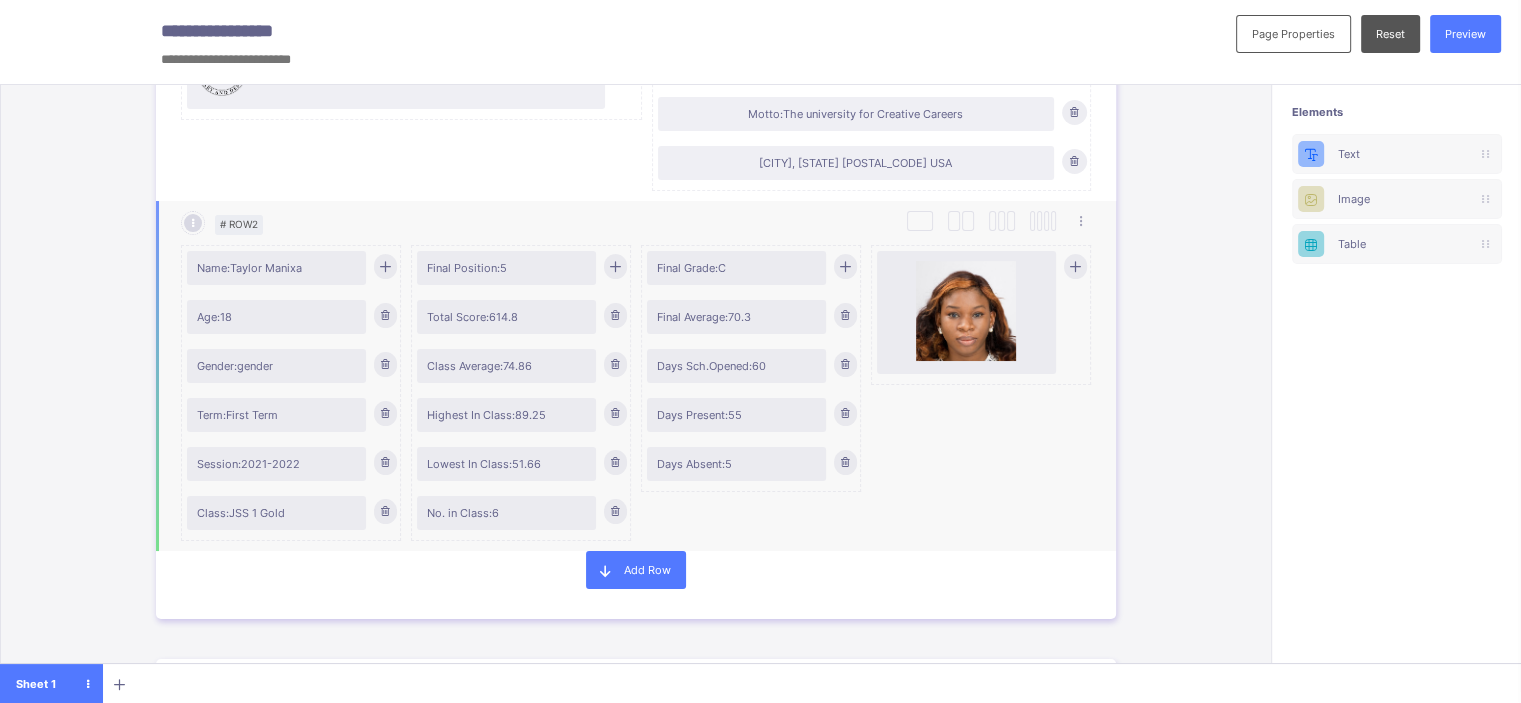 scroll, scrollTop: 300, scrollLeft: 0, axis: vertical 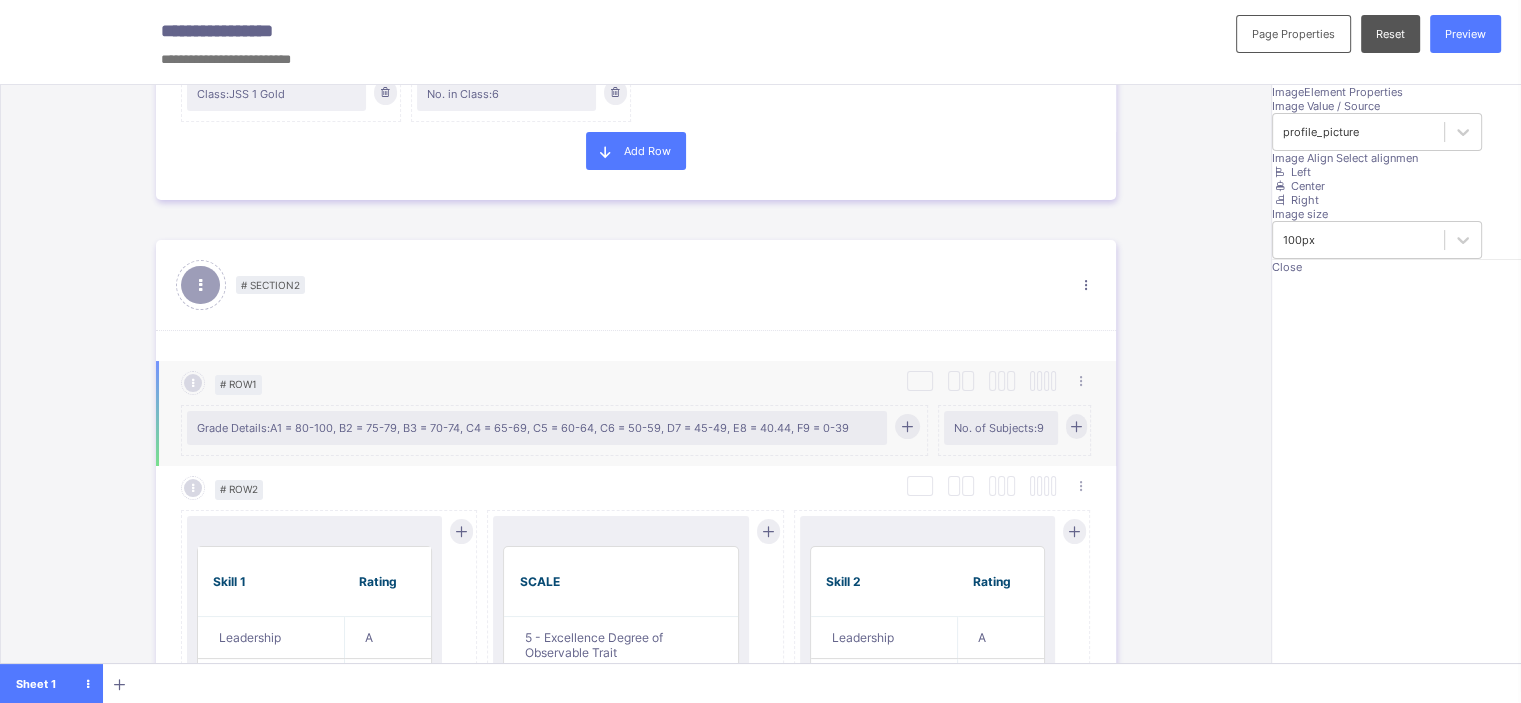 click on "Duplicate Row Delete Row" at bounding box center [788, 383] 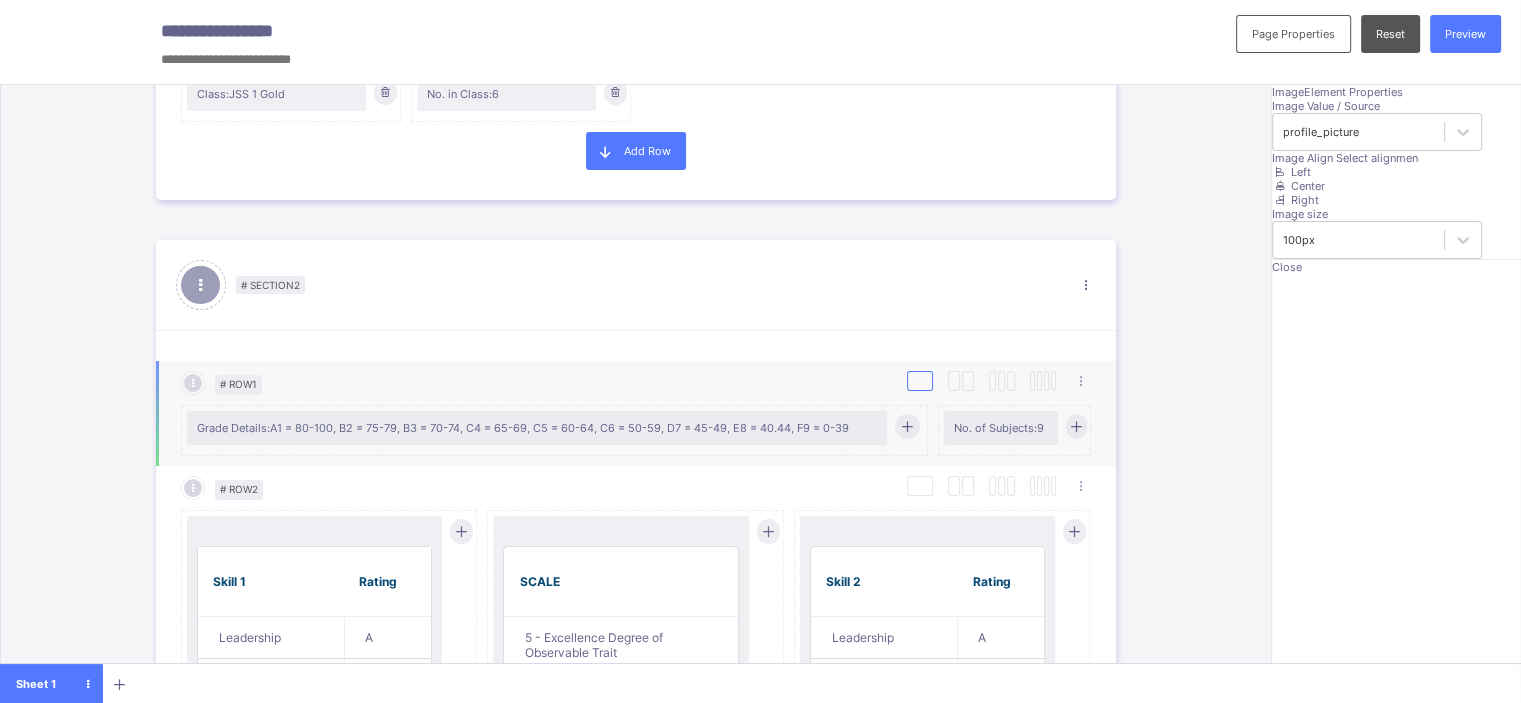 click at bounding box center (920, 381) 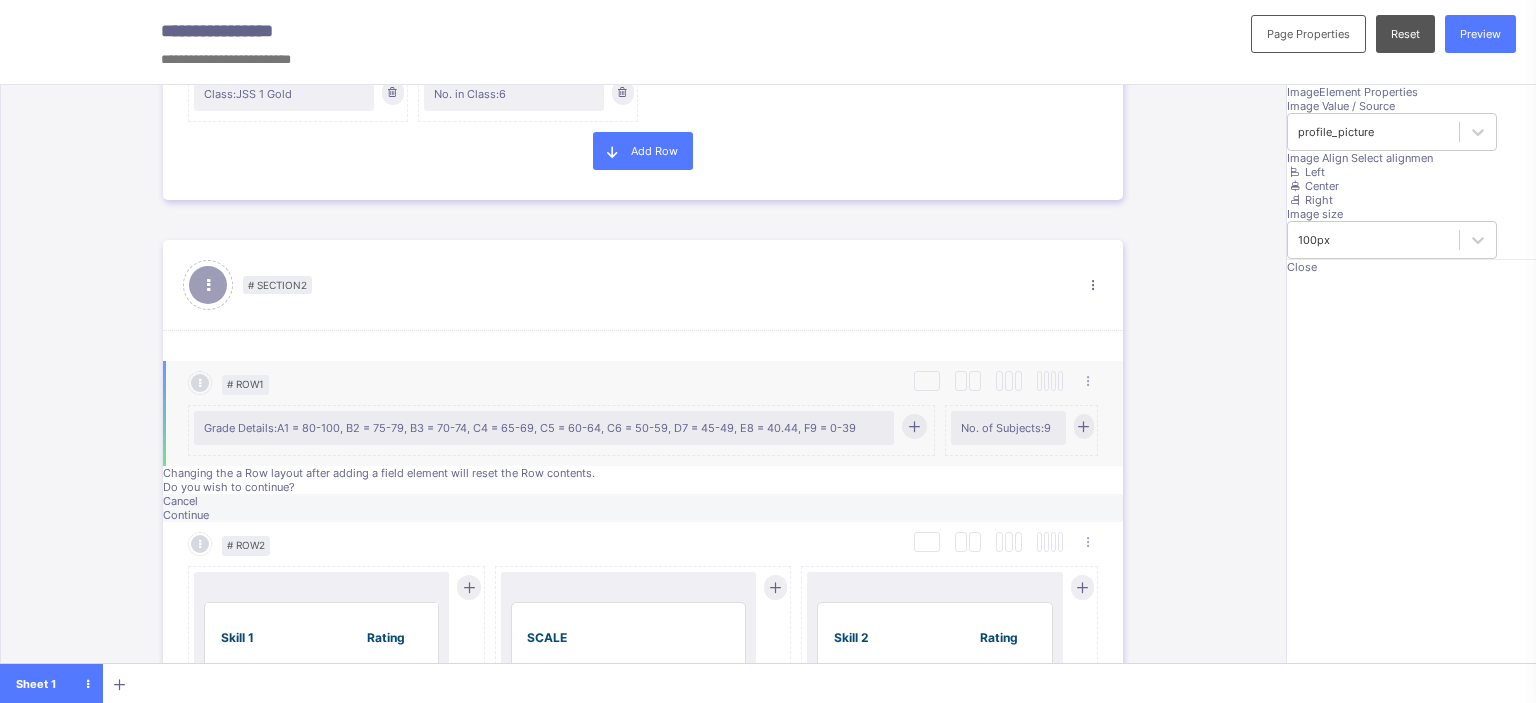 click on "Continue" at bounding box center (186, 515) 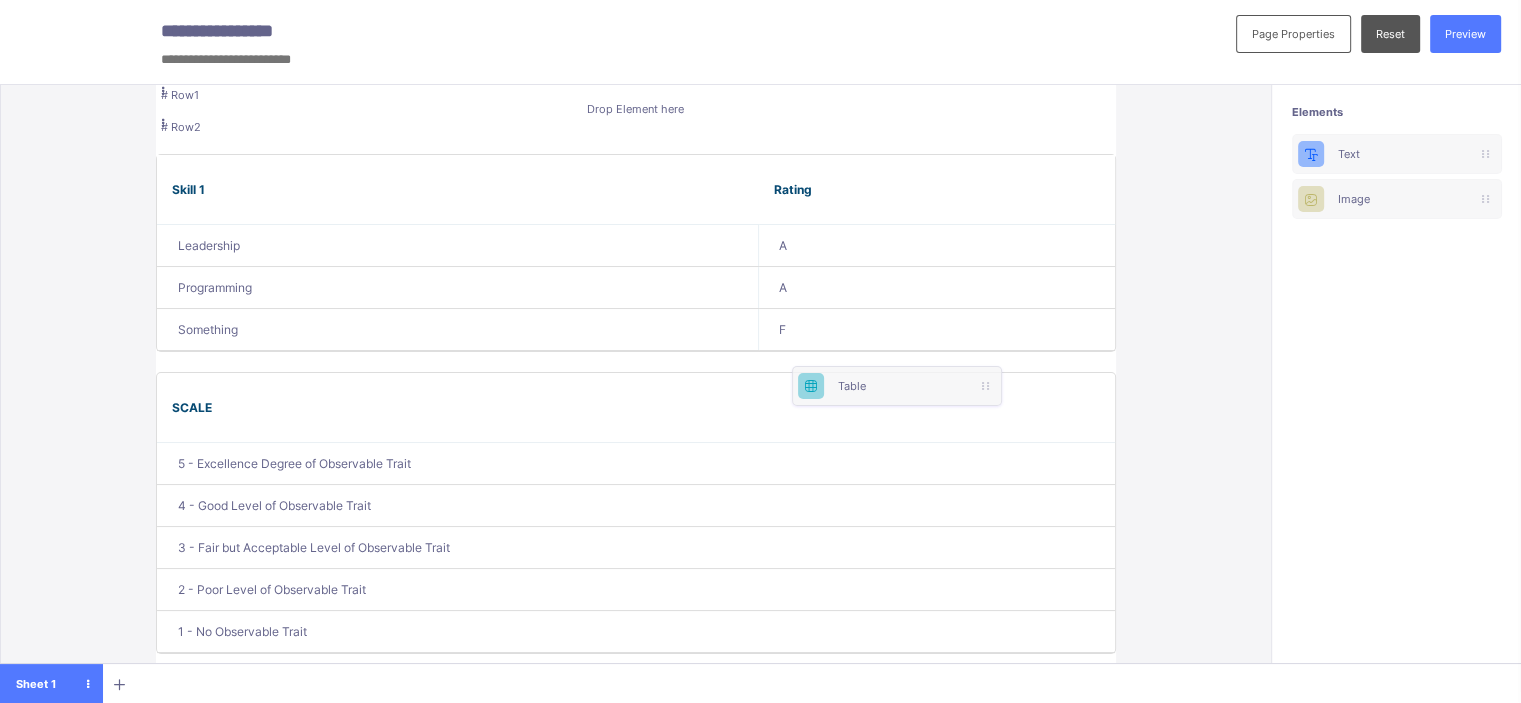 scroll, scrollTop: 0, scrollLeft: 0, axis: both 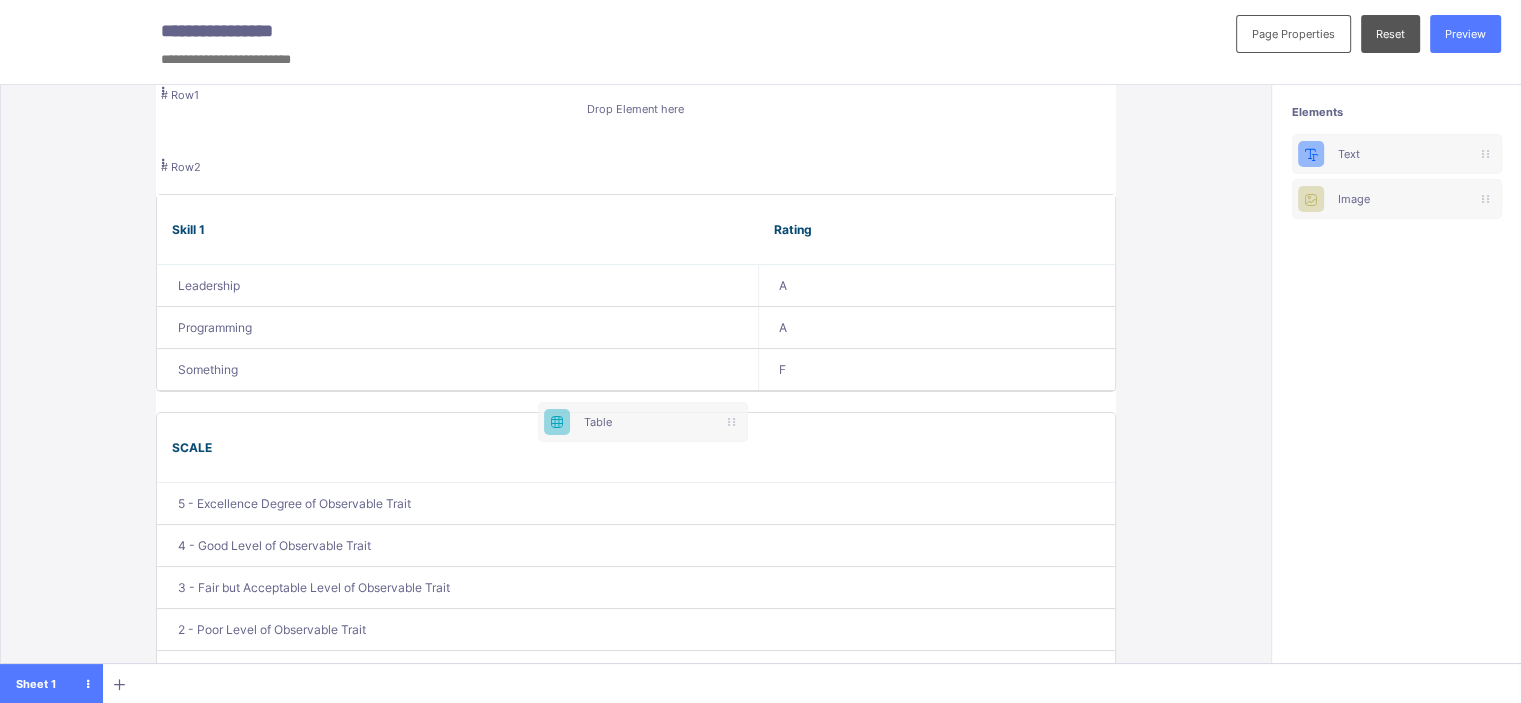 drag, startPoint x: 1404, startPoint y: 243, endPoint x: 538, endPoint y: 409, distance: 881.7664 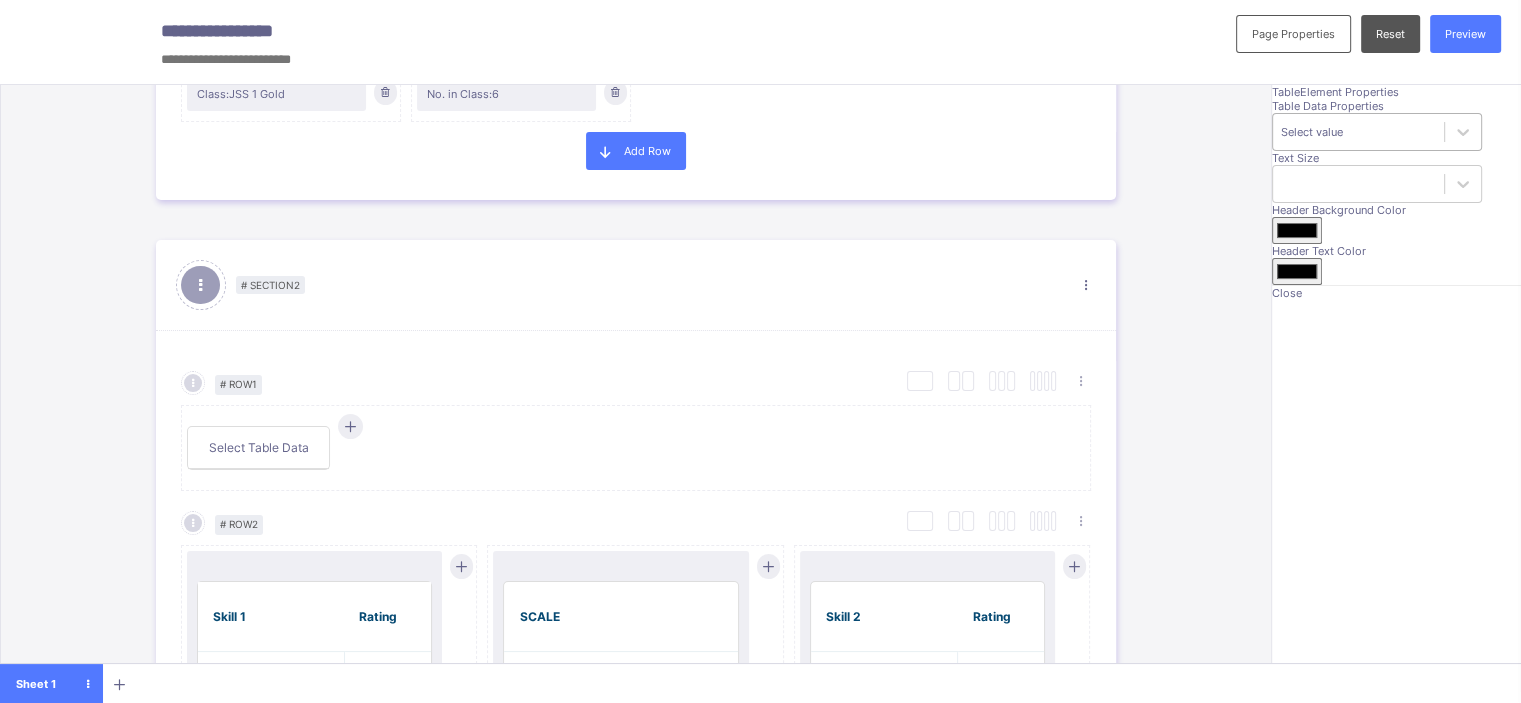 click on "Select value" at bounding box center (1358, 132) 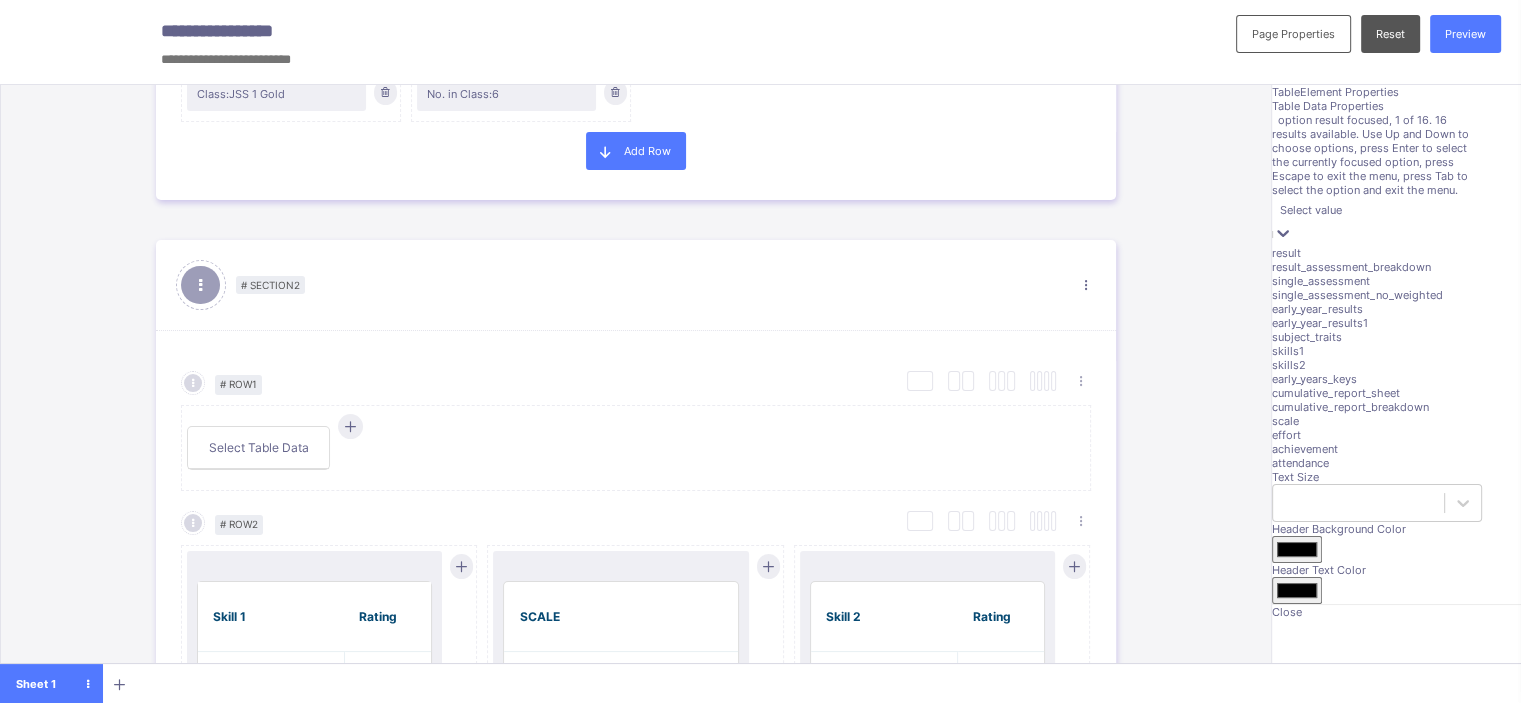 click on "result" at bounding box center [1377, 253] 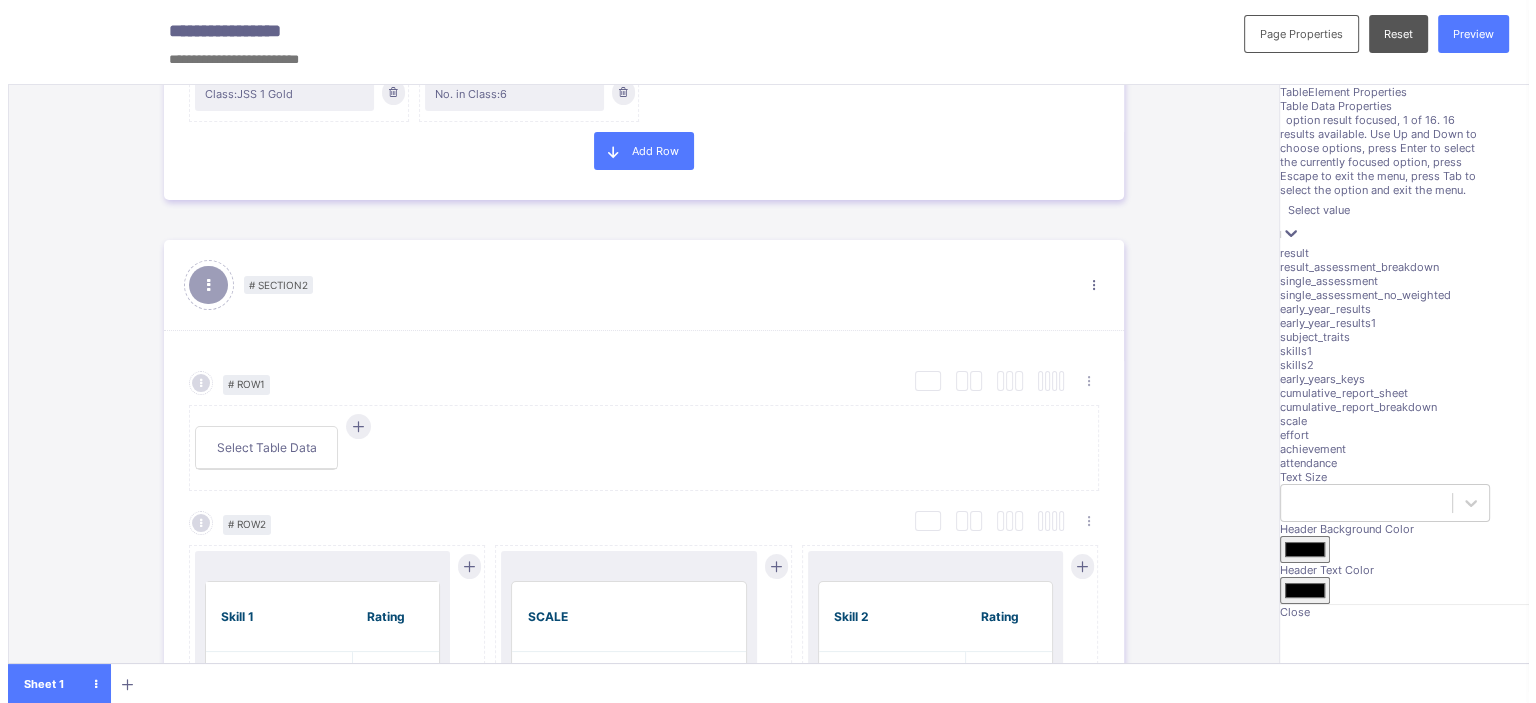 scroll, scrollTop: 0, scrollLeft: 0, axis: both 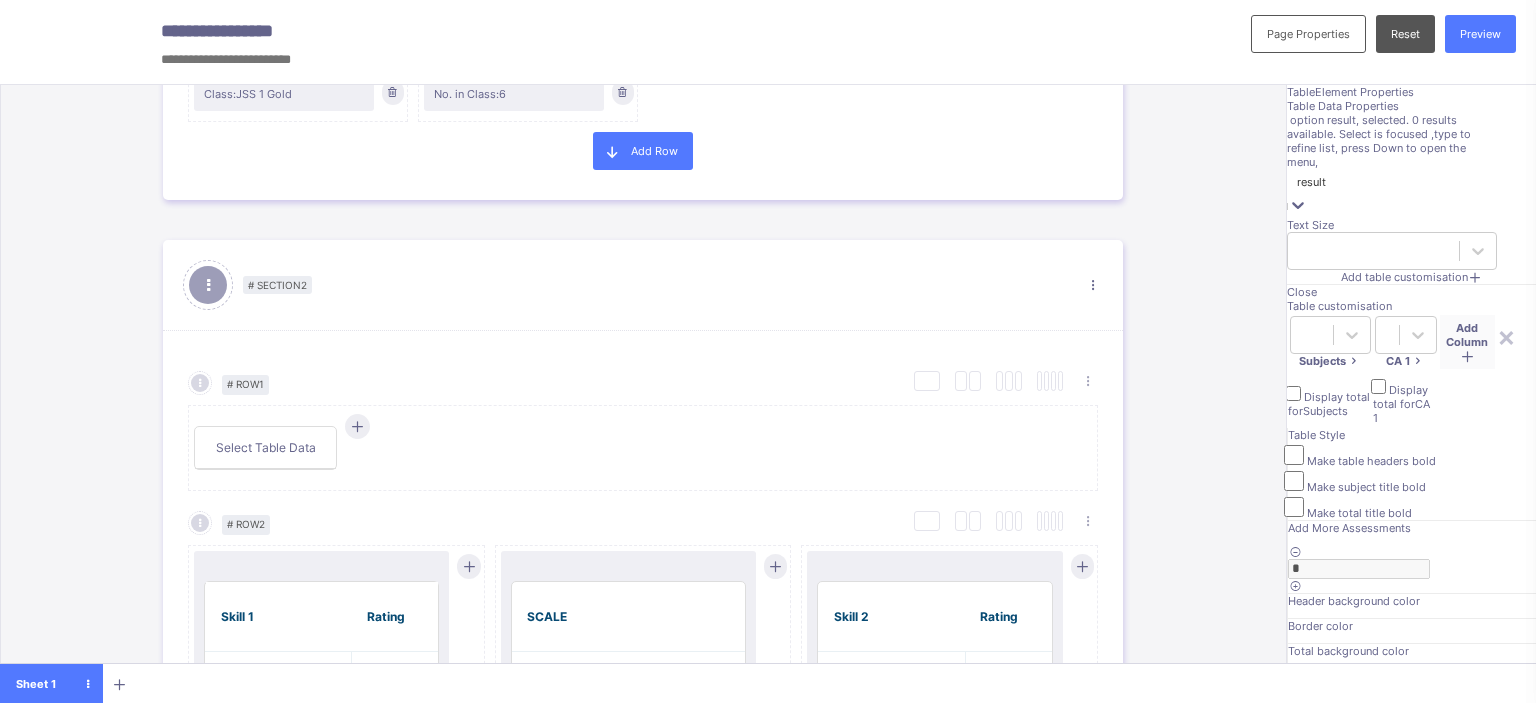 click at bounding box center [1467, 356] 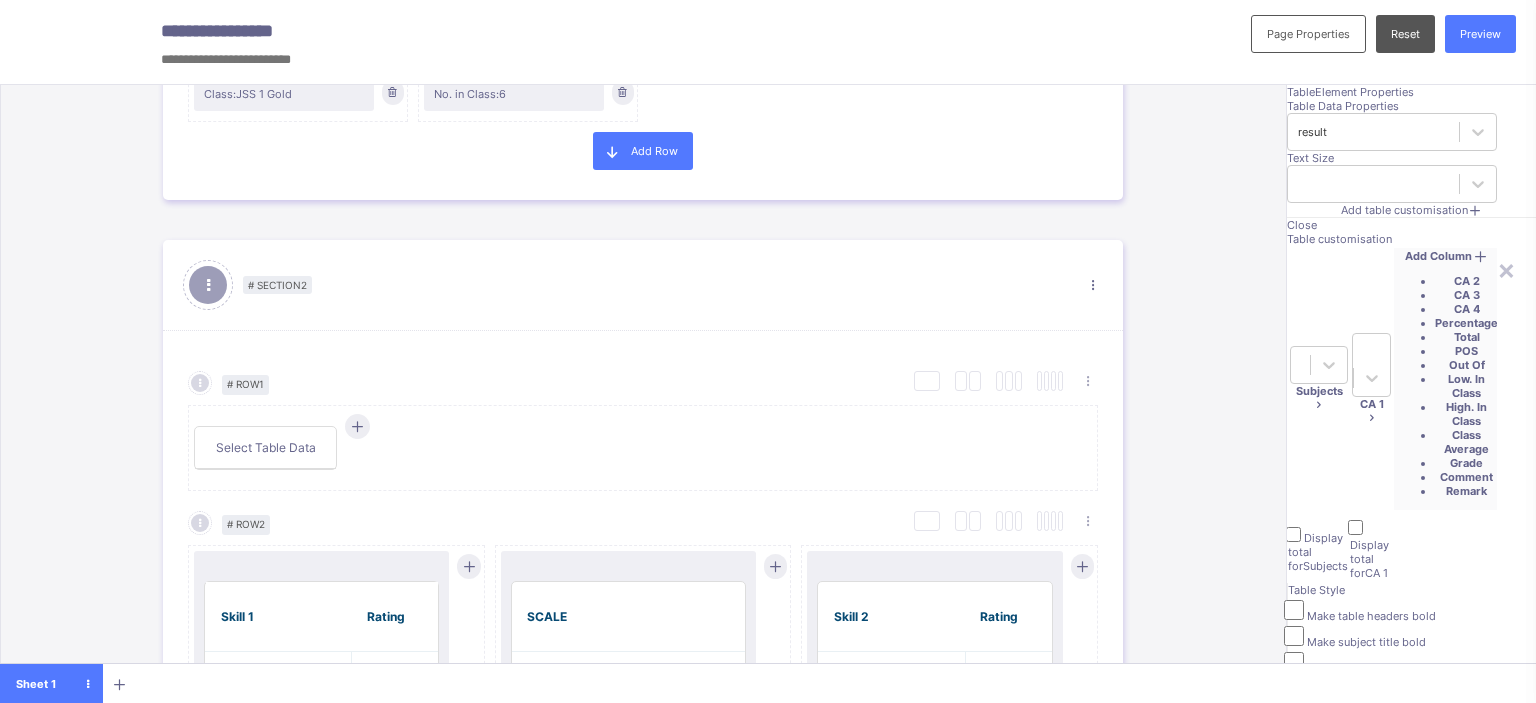 click on "CA 2" at bounding box center [1466, 281] 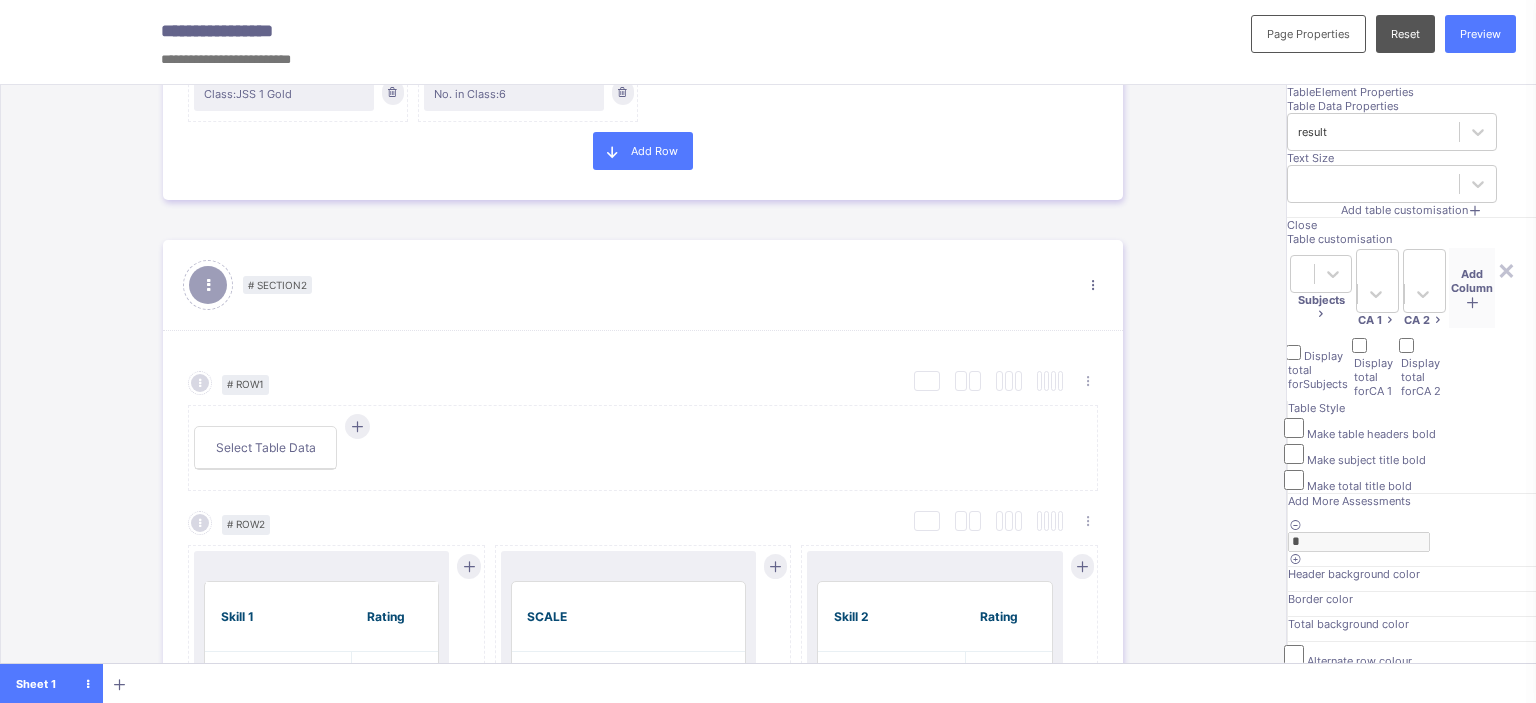 click at bounding box center [1471, 302] 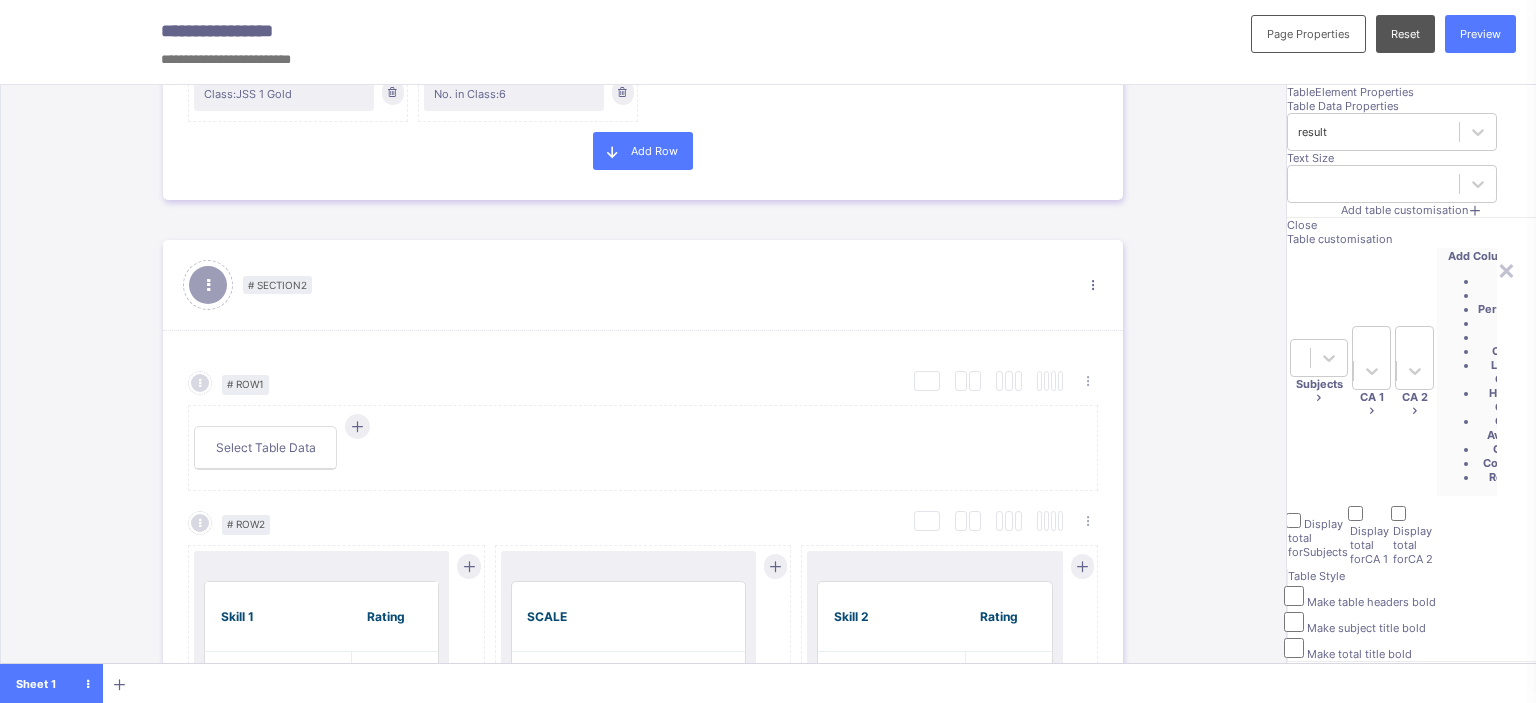 click on "CA 3" at bounding box center (1509, 281) 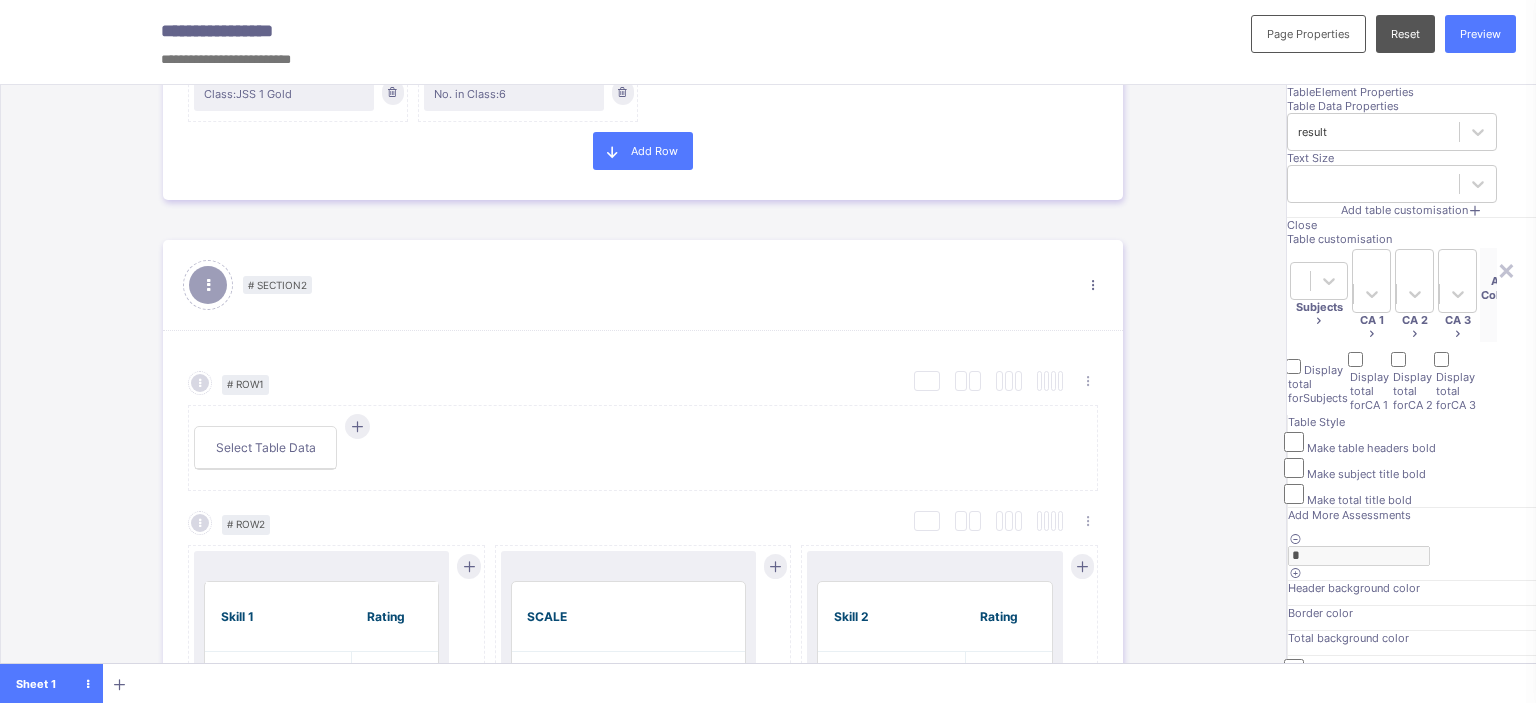 click at bounding box center [1501, 309] 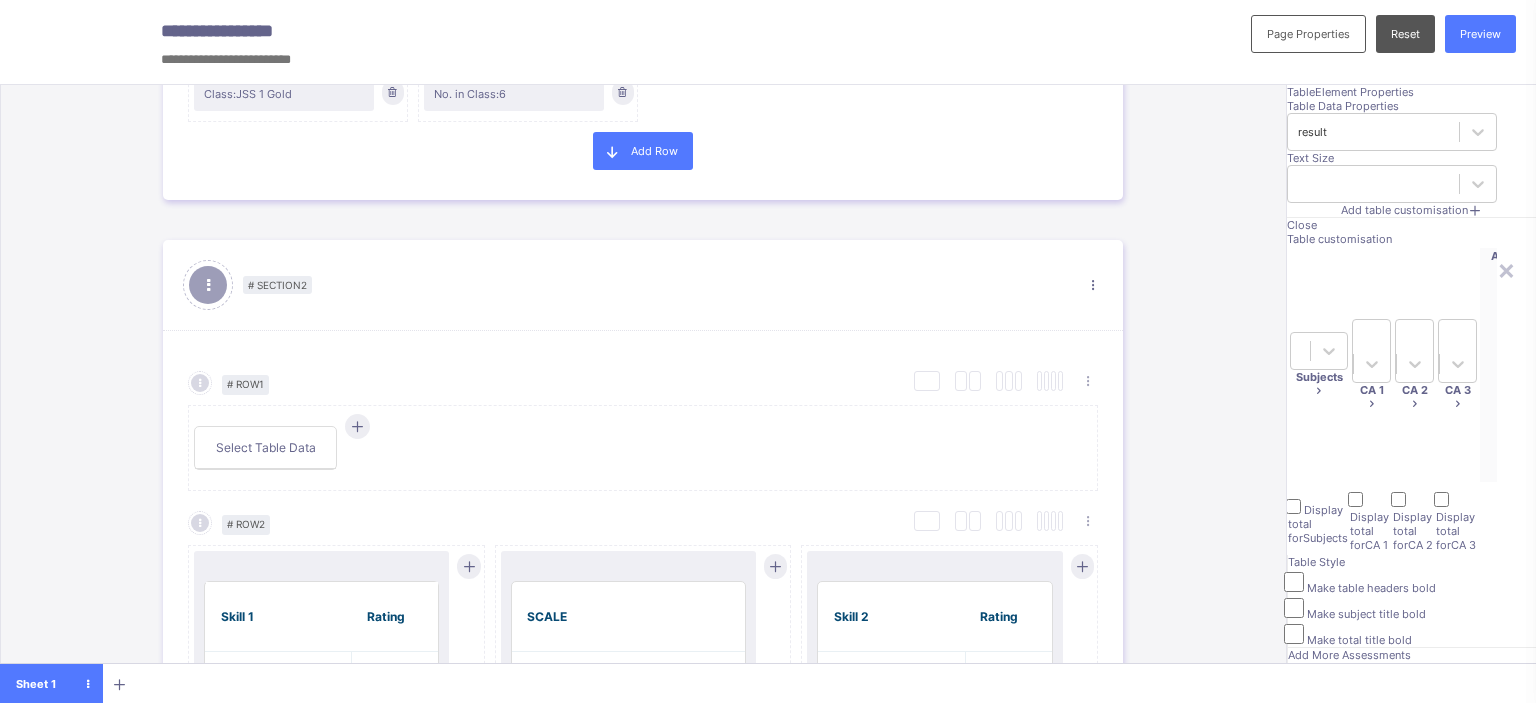 click on "Total" at bounding box center (1552, 309) 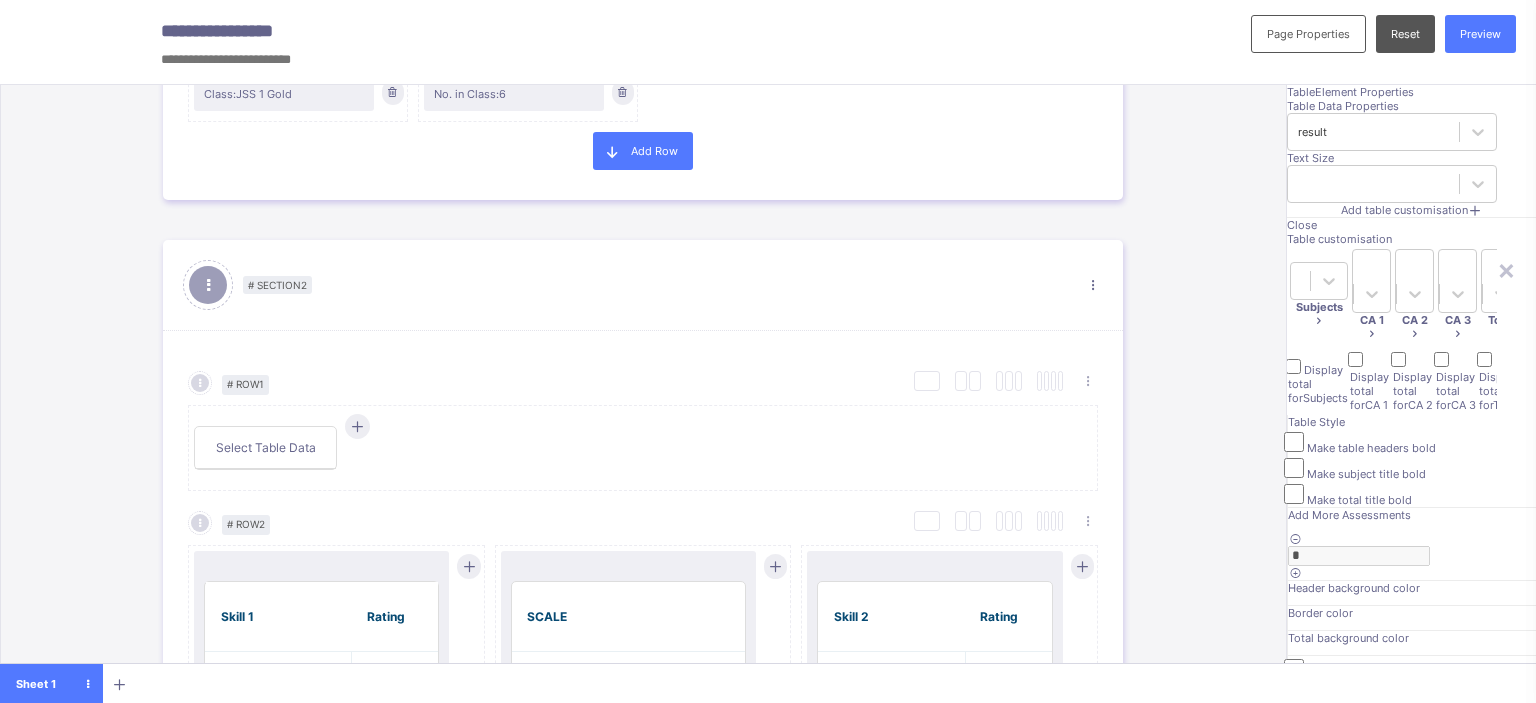 click at bounding box center [1544, 309] 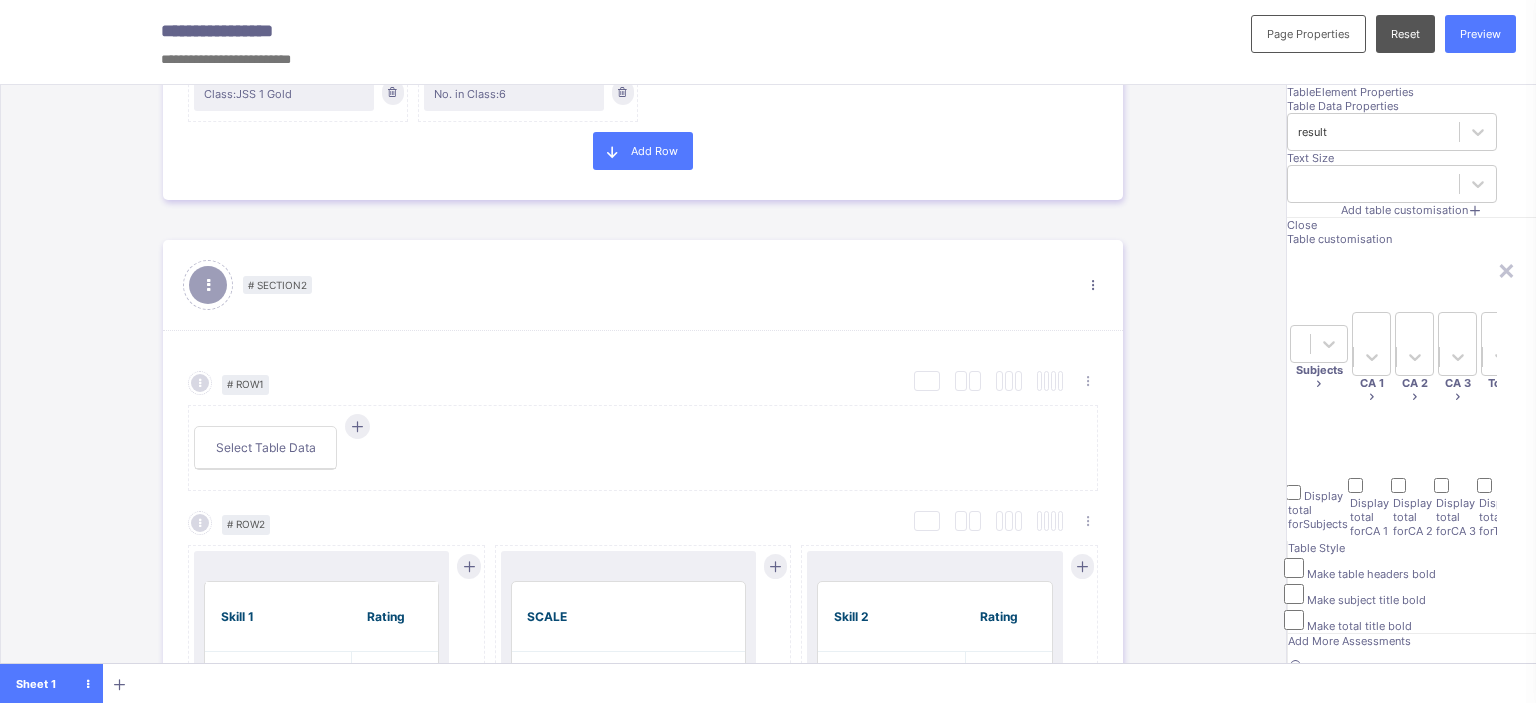 click on "Low. In Class" at bounding box center [1595, 344] 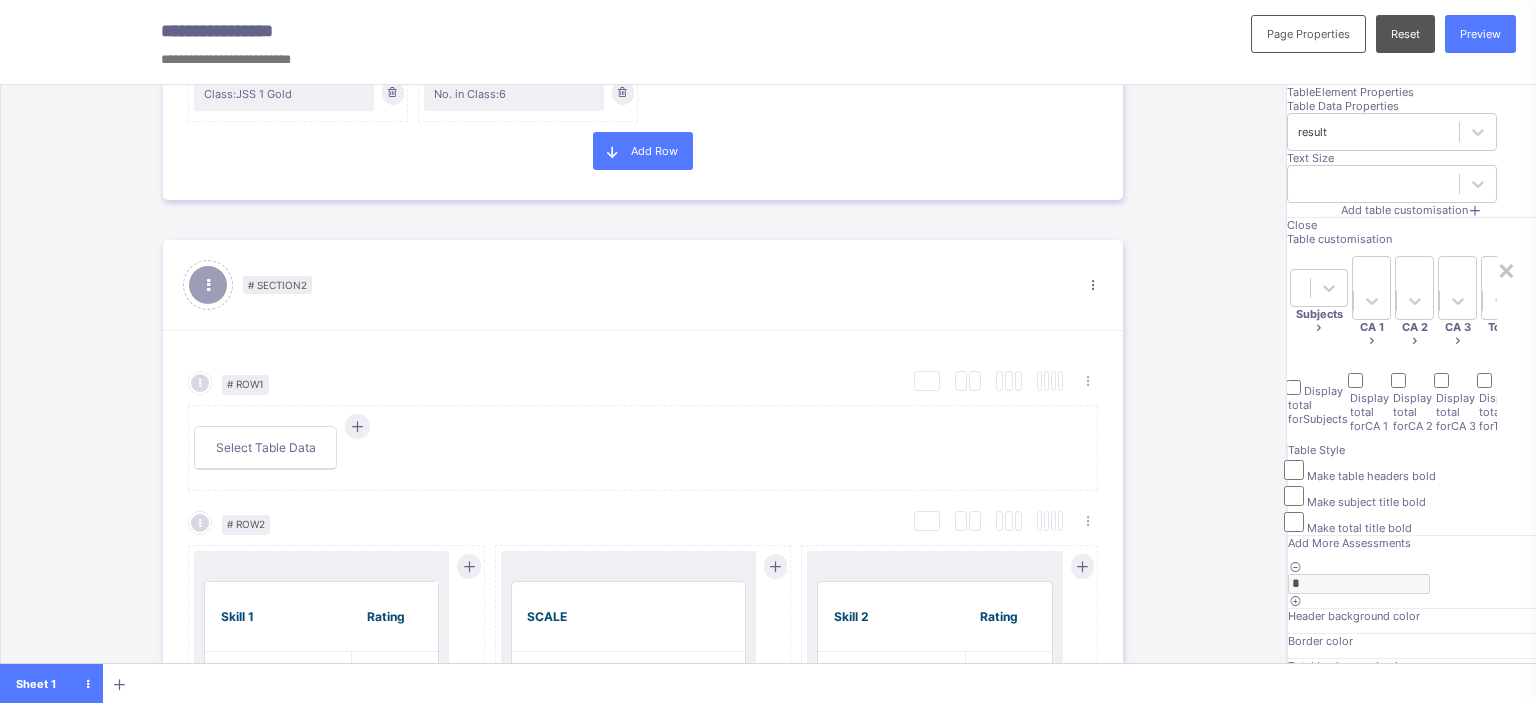 scroll, scrollTop: 0, scrollLeft: 186, axis: horizontal 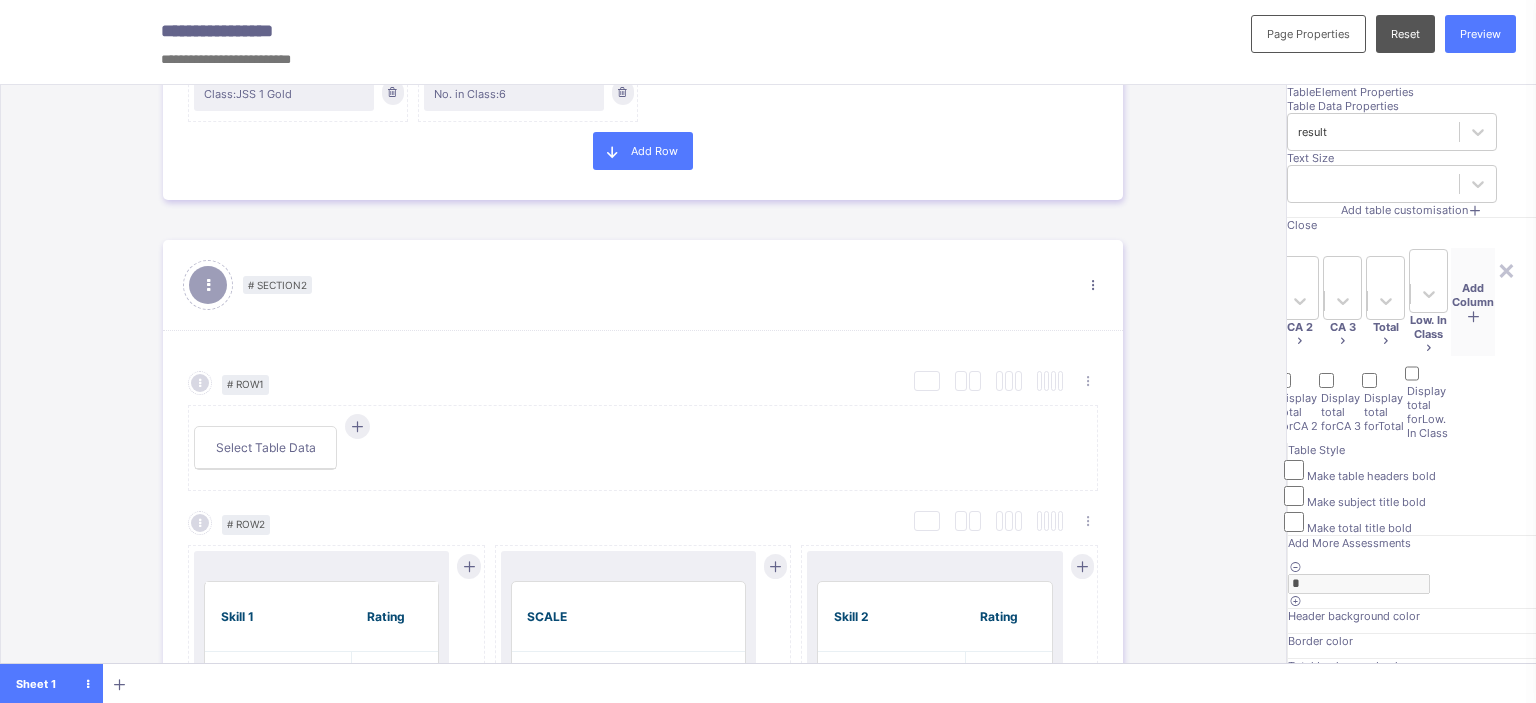 click at bounding box center [1472, 316] 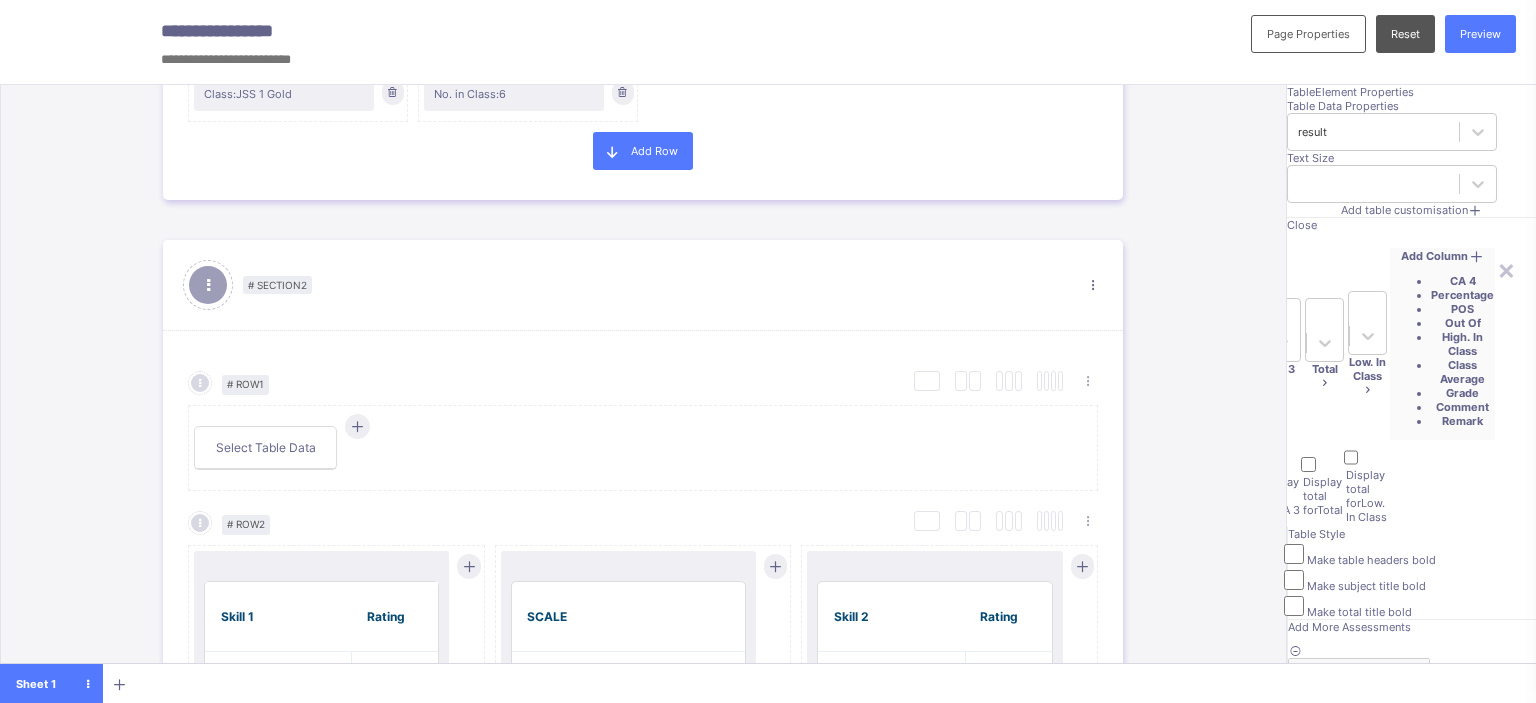 click on "High. In Class" at bounding box center [1462, 344] 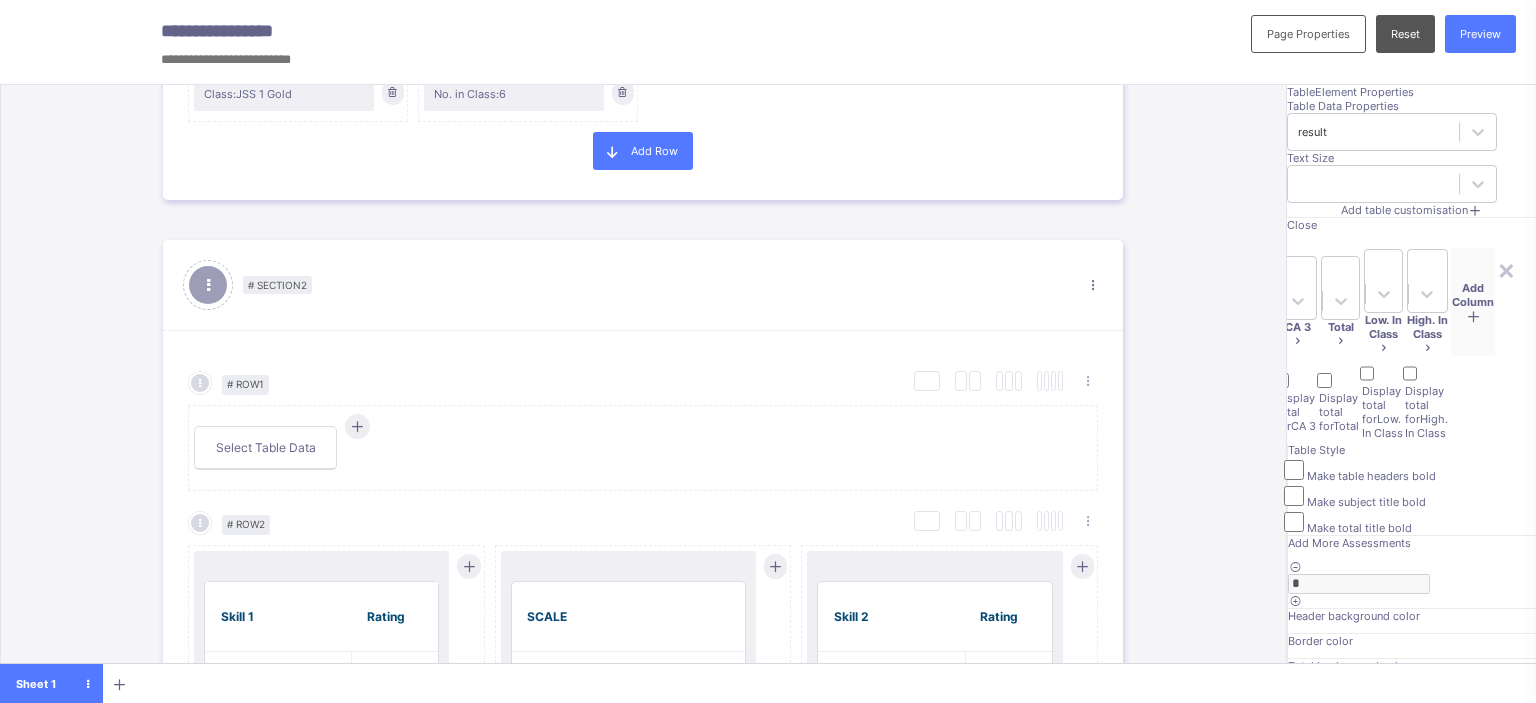 scroll, scrollTop: 0, scrollLeft: 384, axis: horizontal 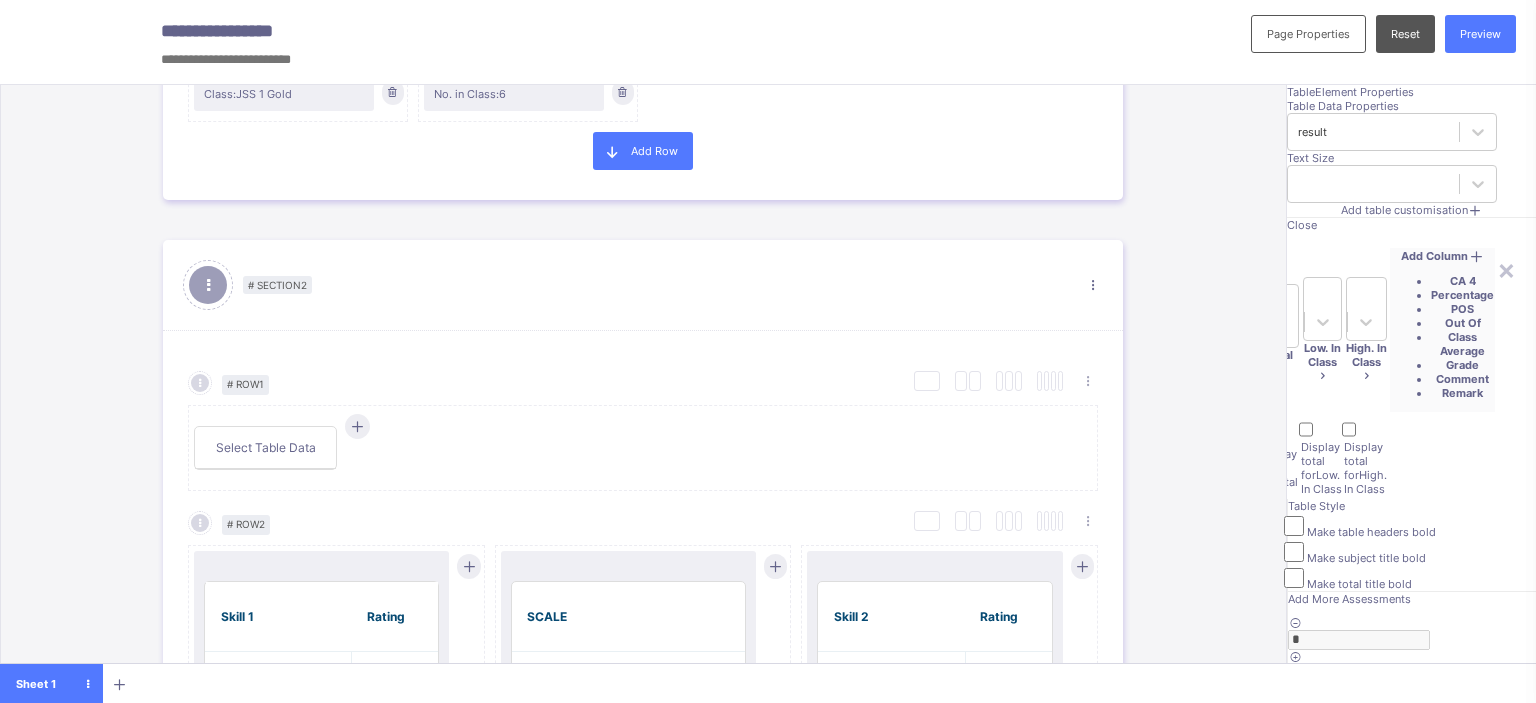 click on "Class Average" at bounding box center [1462, 344] 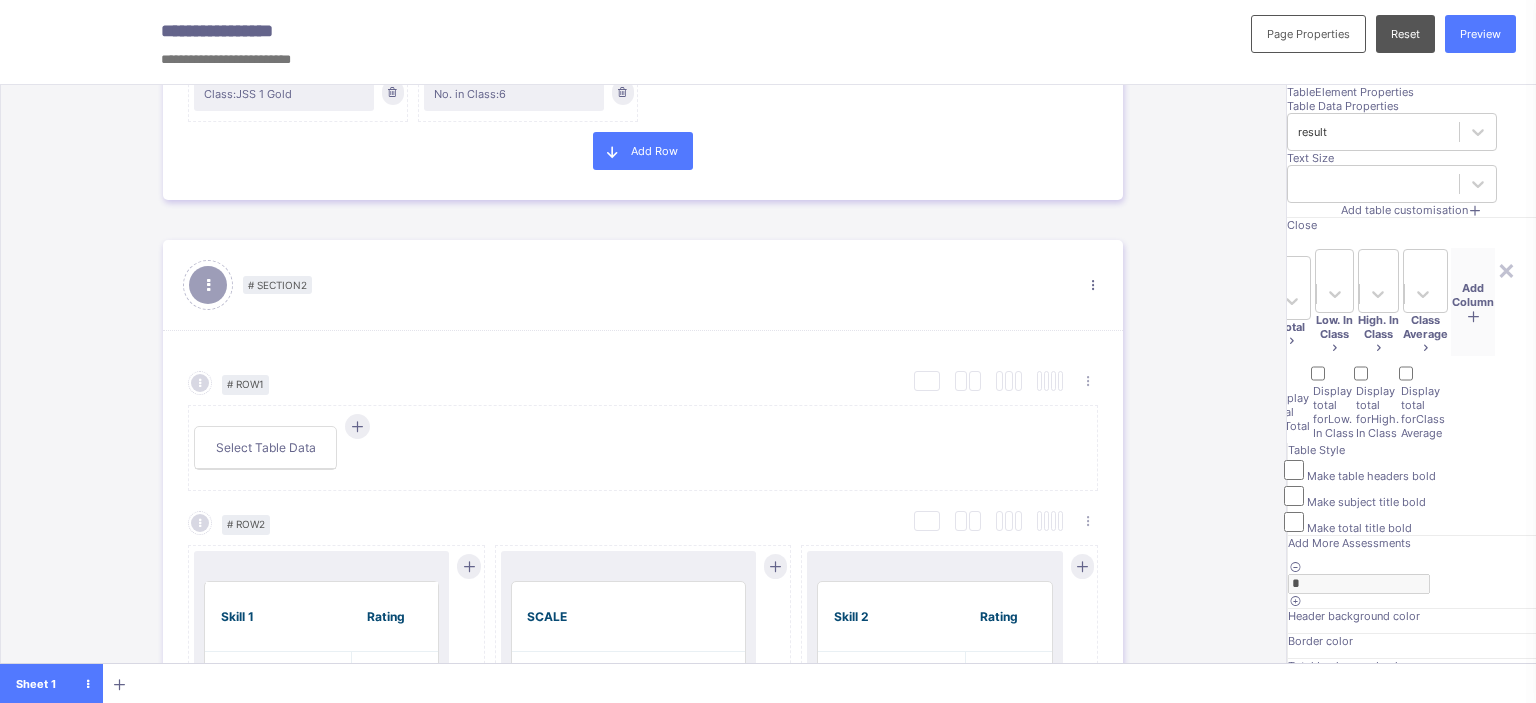 scroll, scrollTop: 0, scrollLeft: 584, axis: horizontal 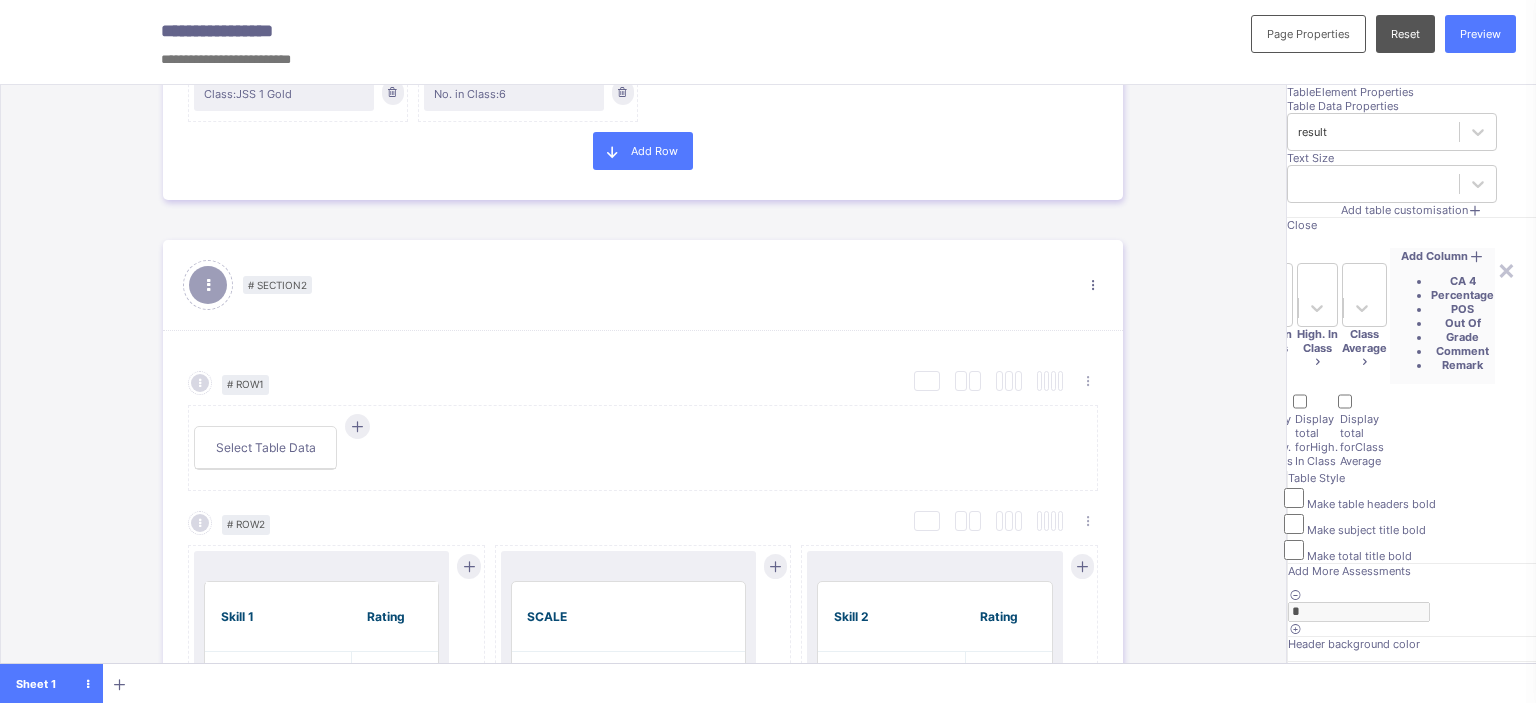 click on "Grade" at bounding box center (1462, 337) 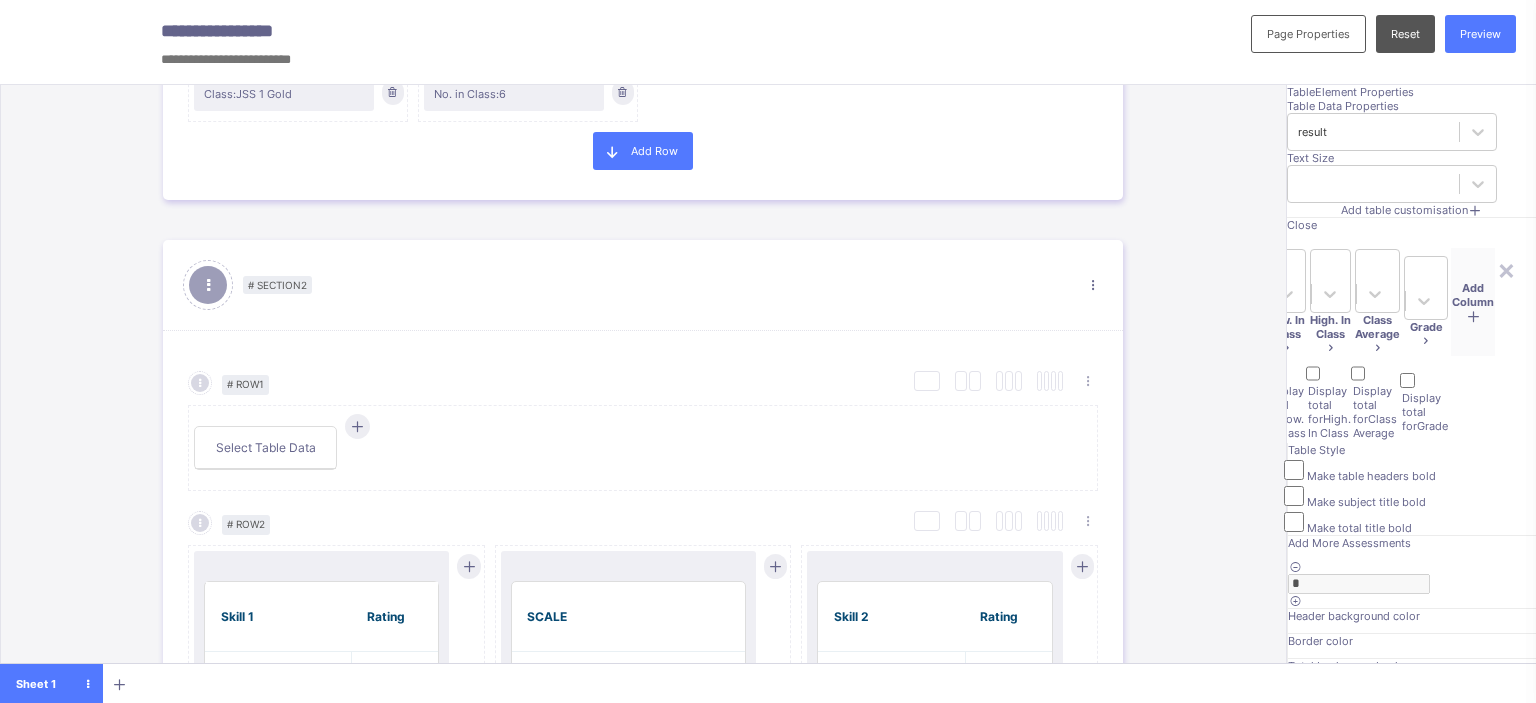 scroll, scrollTop: 0, scrollLeft: 781, axis: horizontal 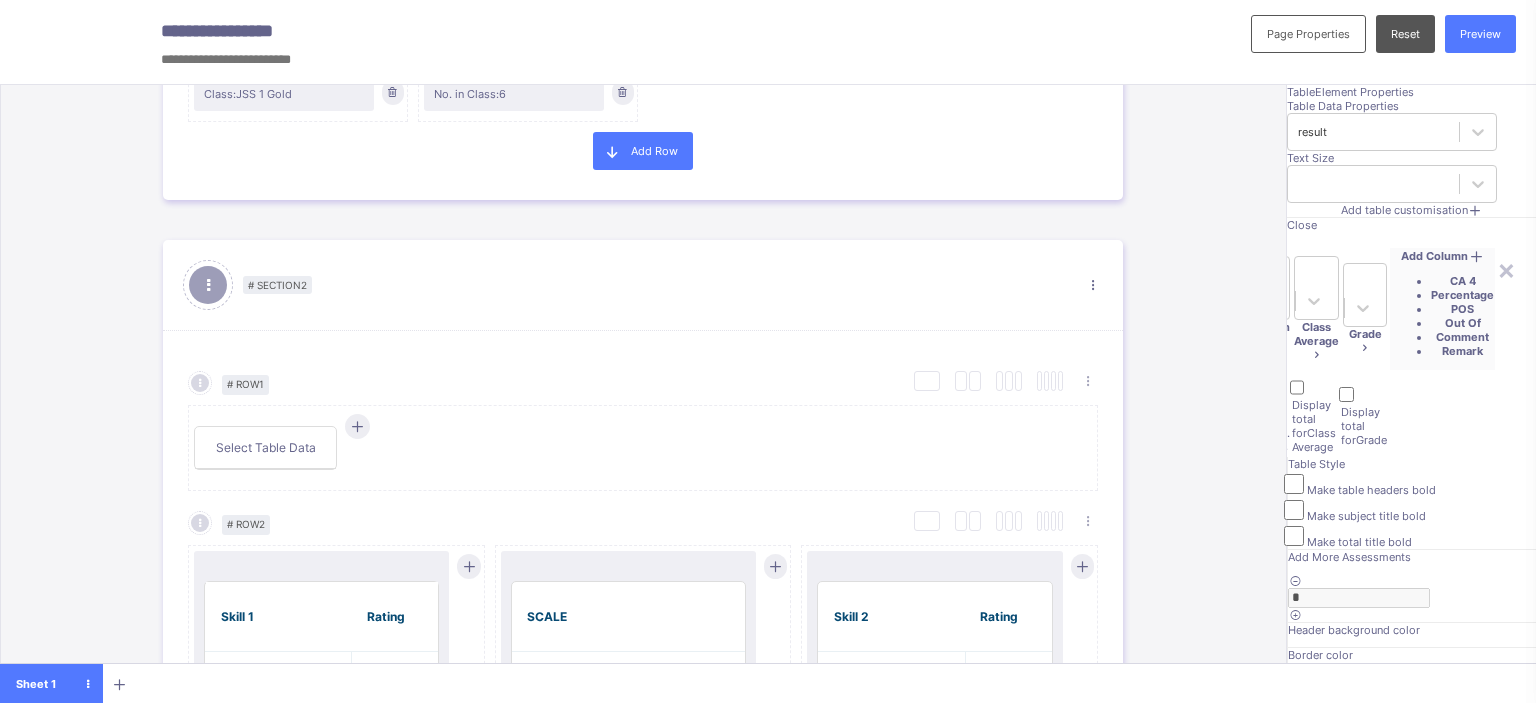 click on "Remark" at bounding box center [1462, 351] 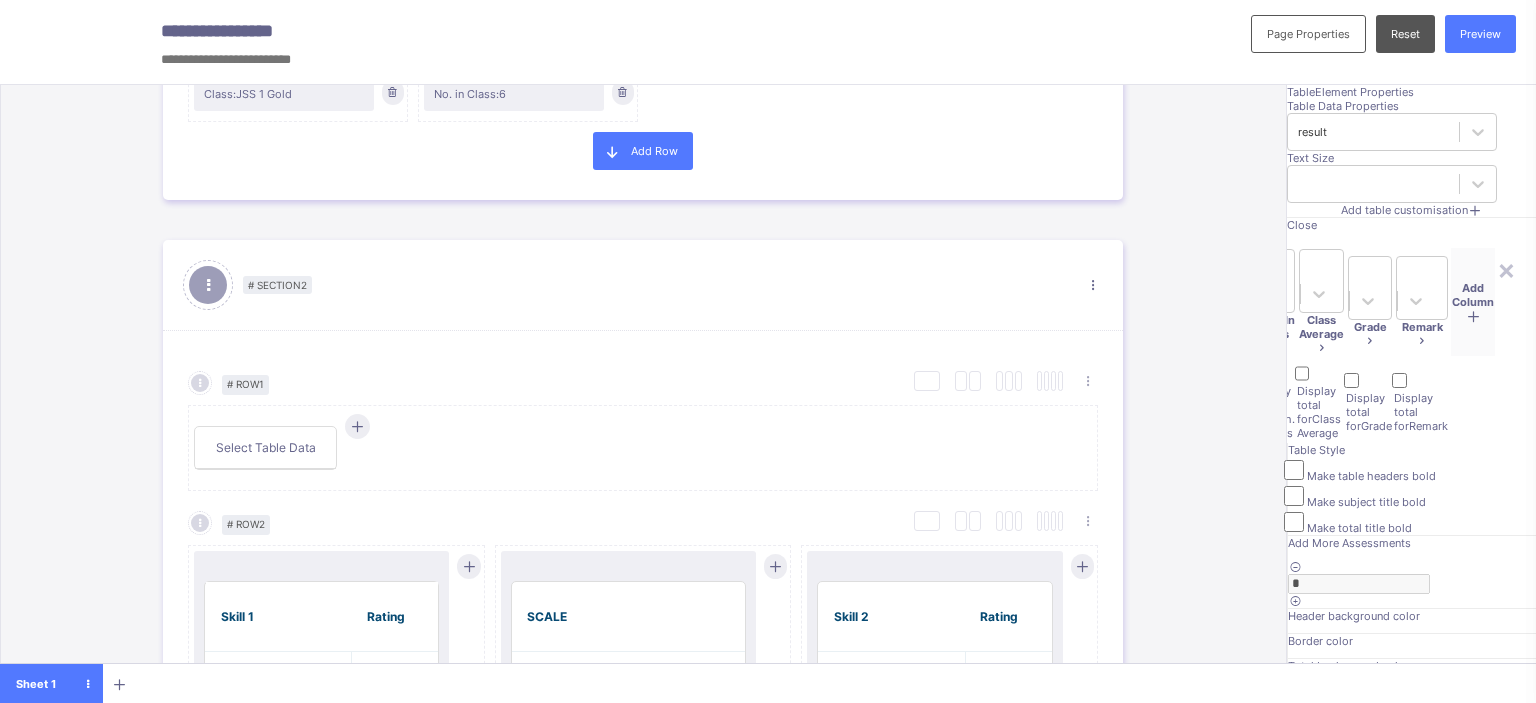 click at bounding box center (1412, 633) 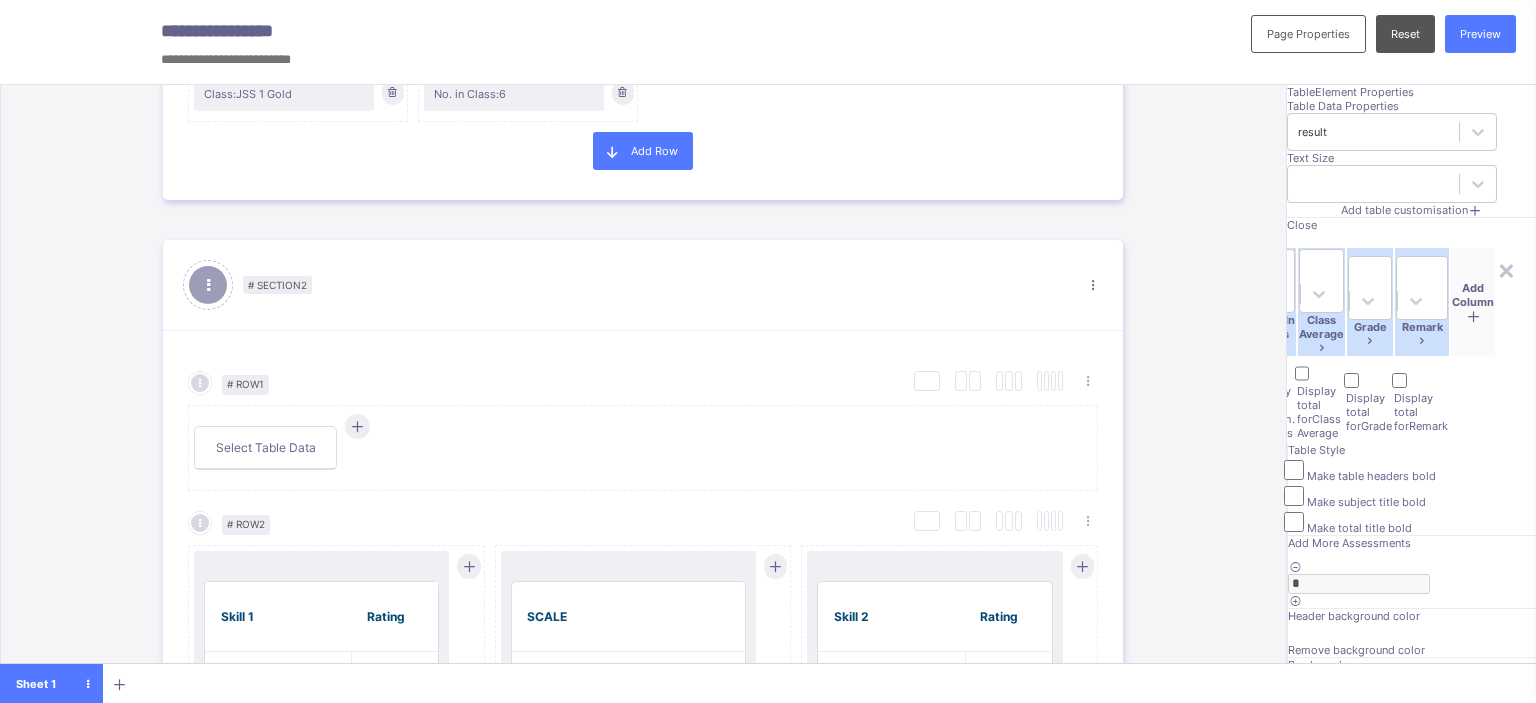 scroll, scrollTop: 203, scrollLeft: 0, axis: vertical 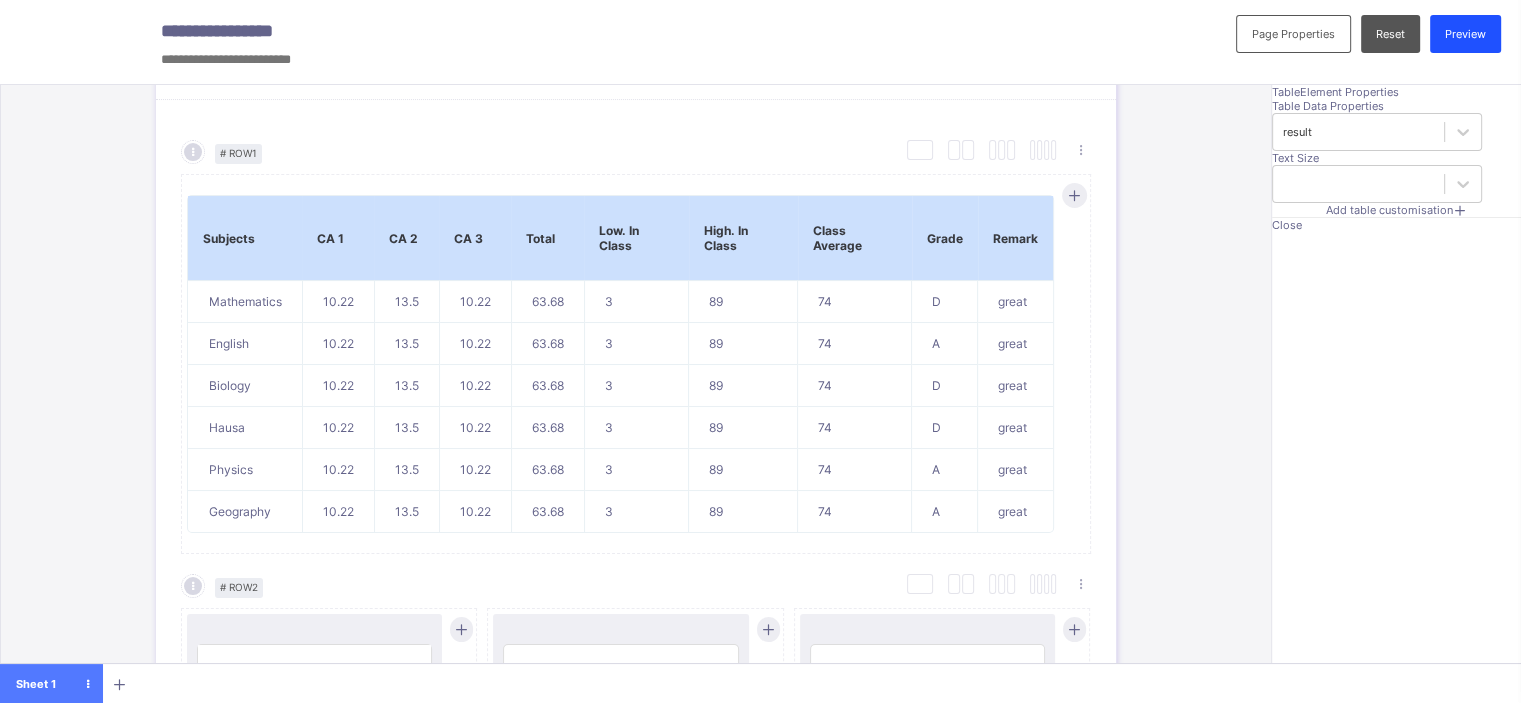 click on "Preview" at bounding box center [1465, 34] 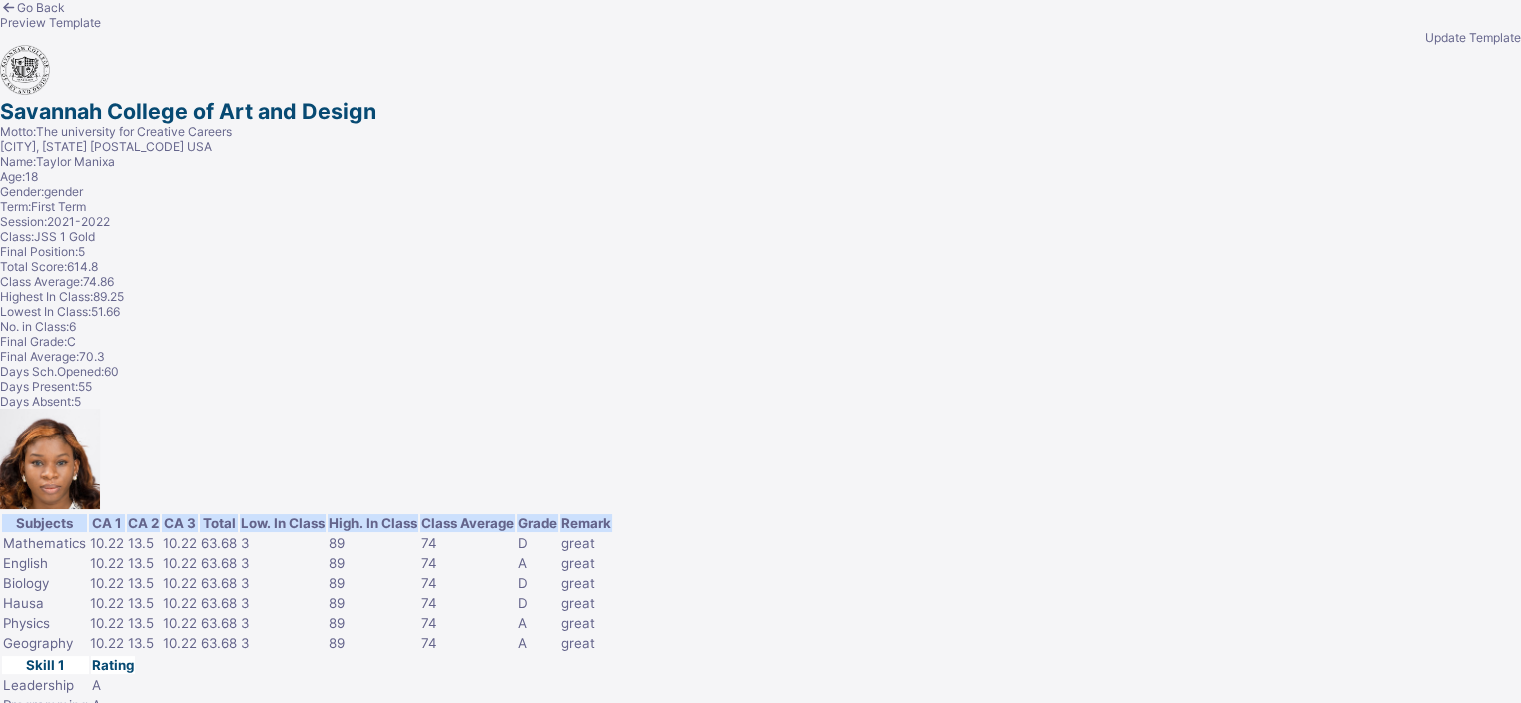 click on "Go Back" at bounding box center (760, 7) 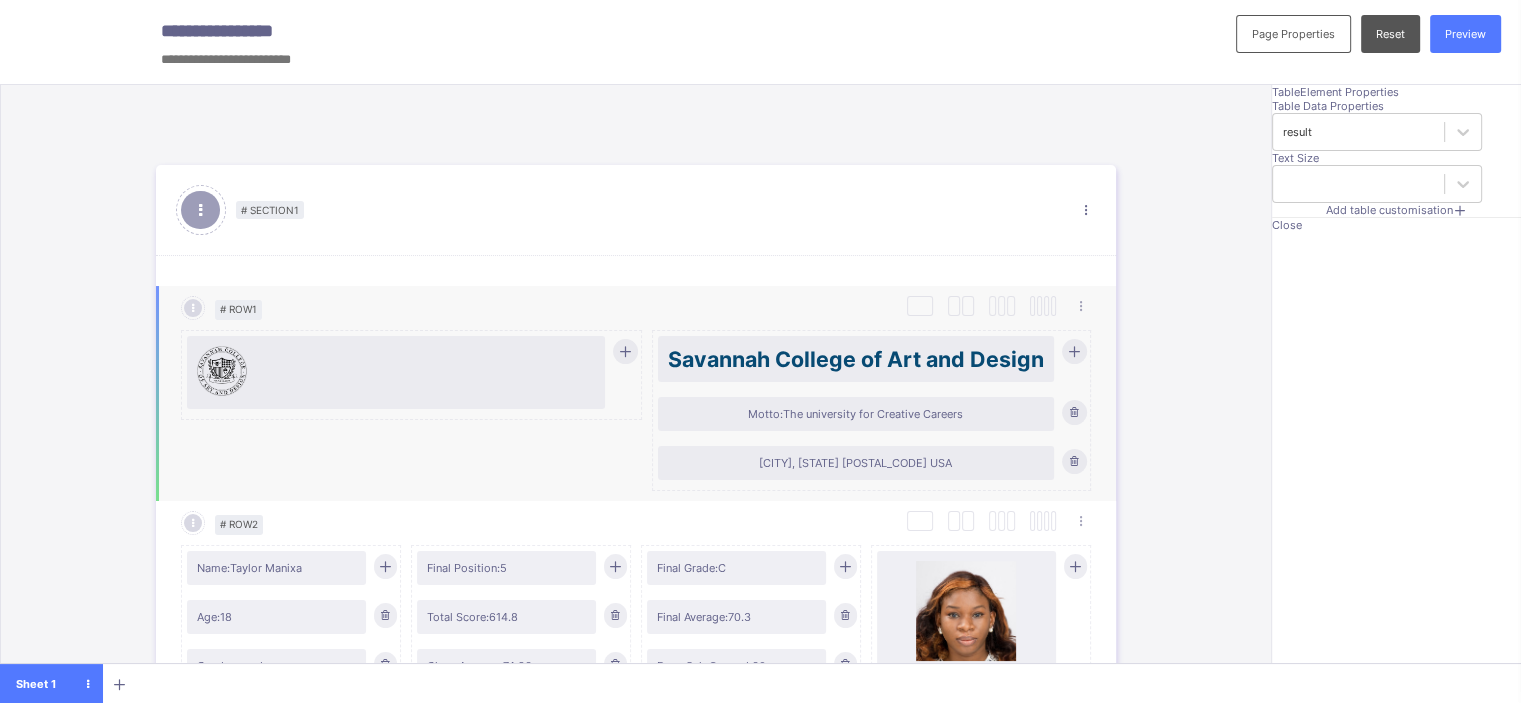 scroll, scrollTop: 116, scrollLeft: 0, axis: vertical 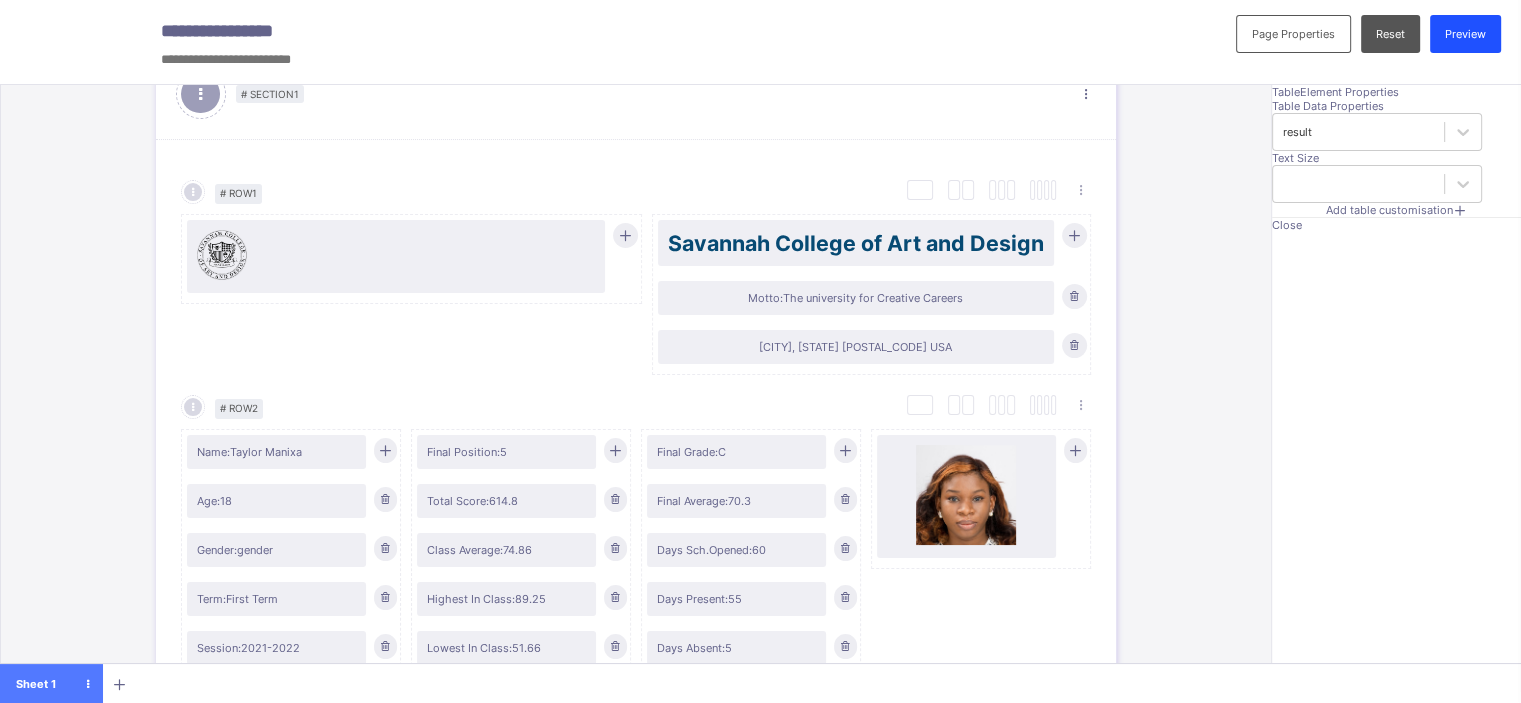 click on "Preview" at bounding box center (1465, 34) 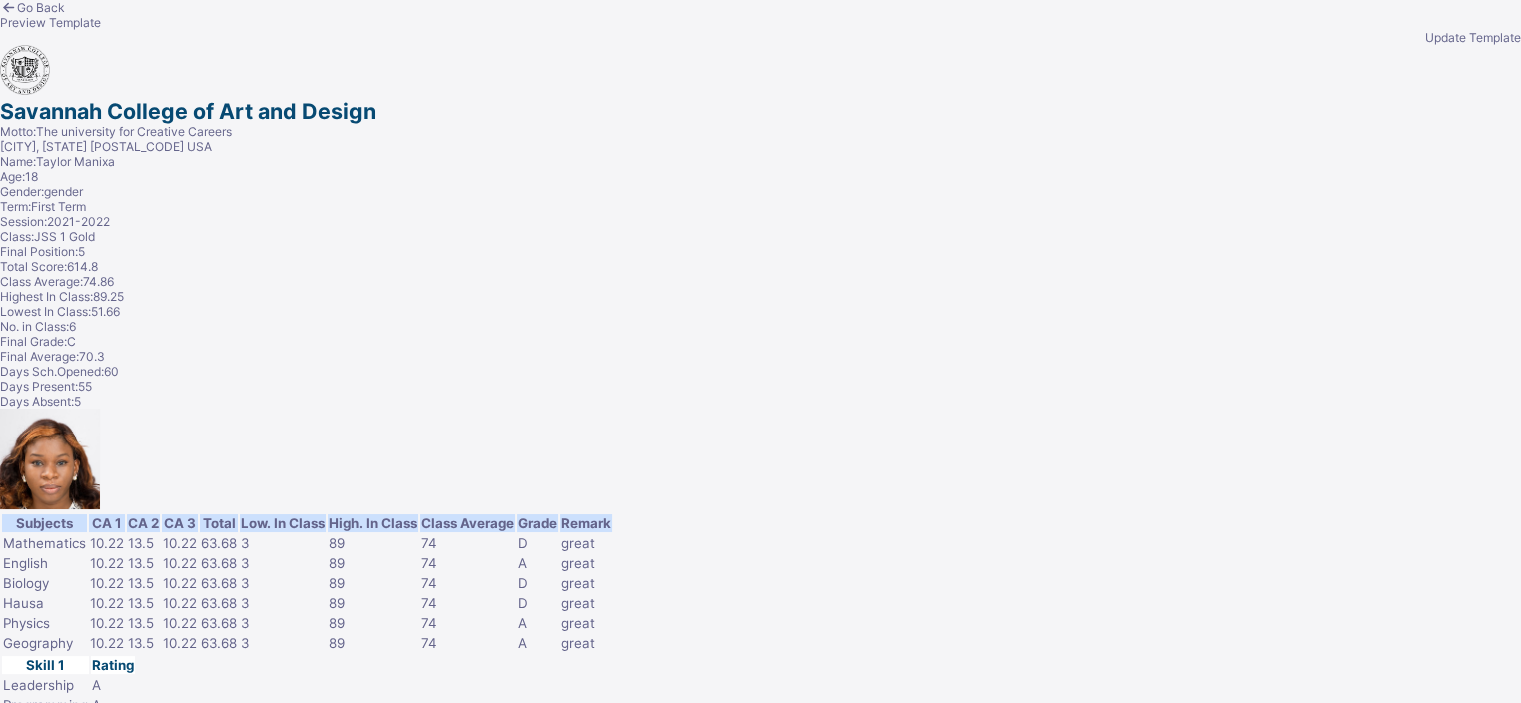 click on "Update Template" at bounding box center [1473, 37] 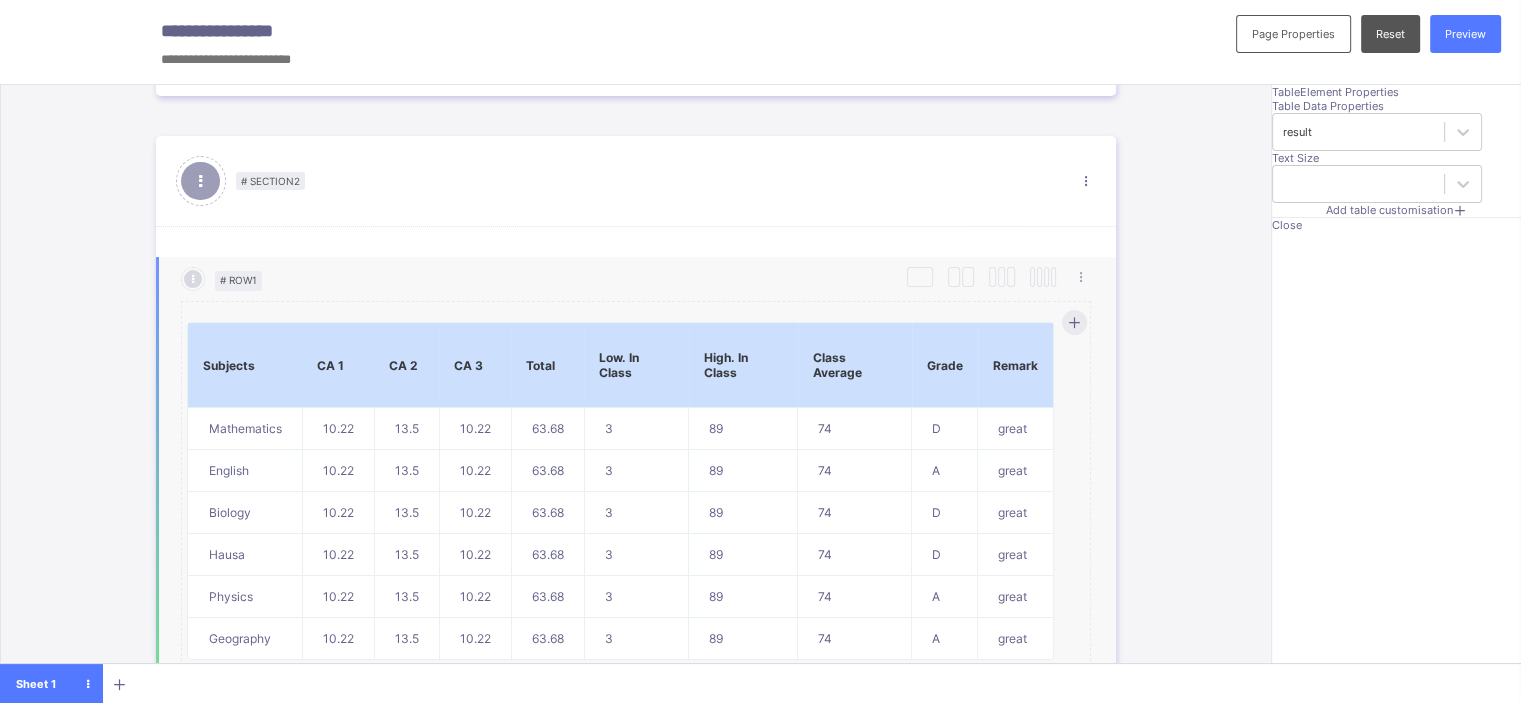 scroll, scrollTop: 824, scrollLeft: 0, axis: vertical 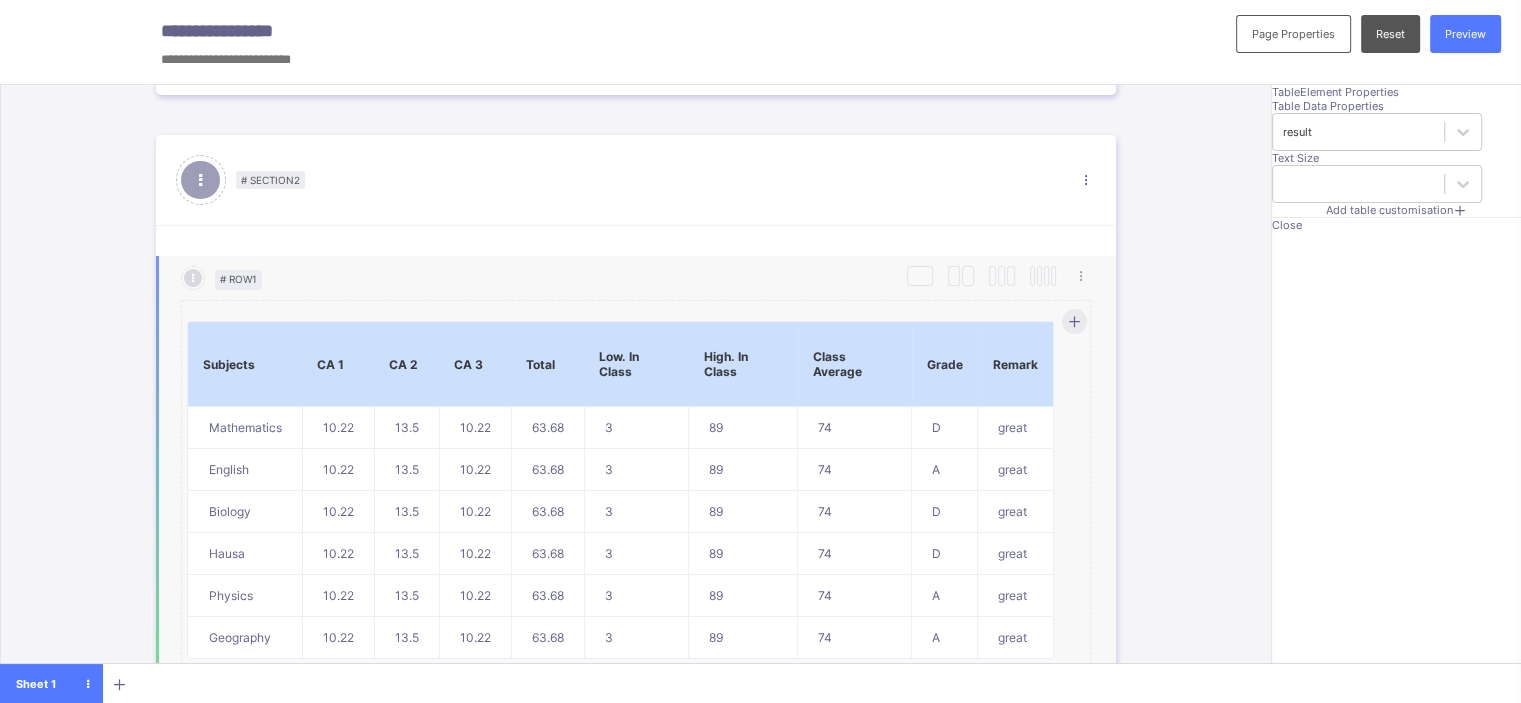 click on "High. In Class" at bounding box center [743, 364] 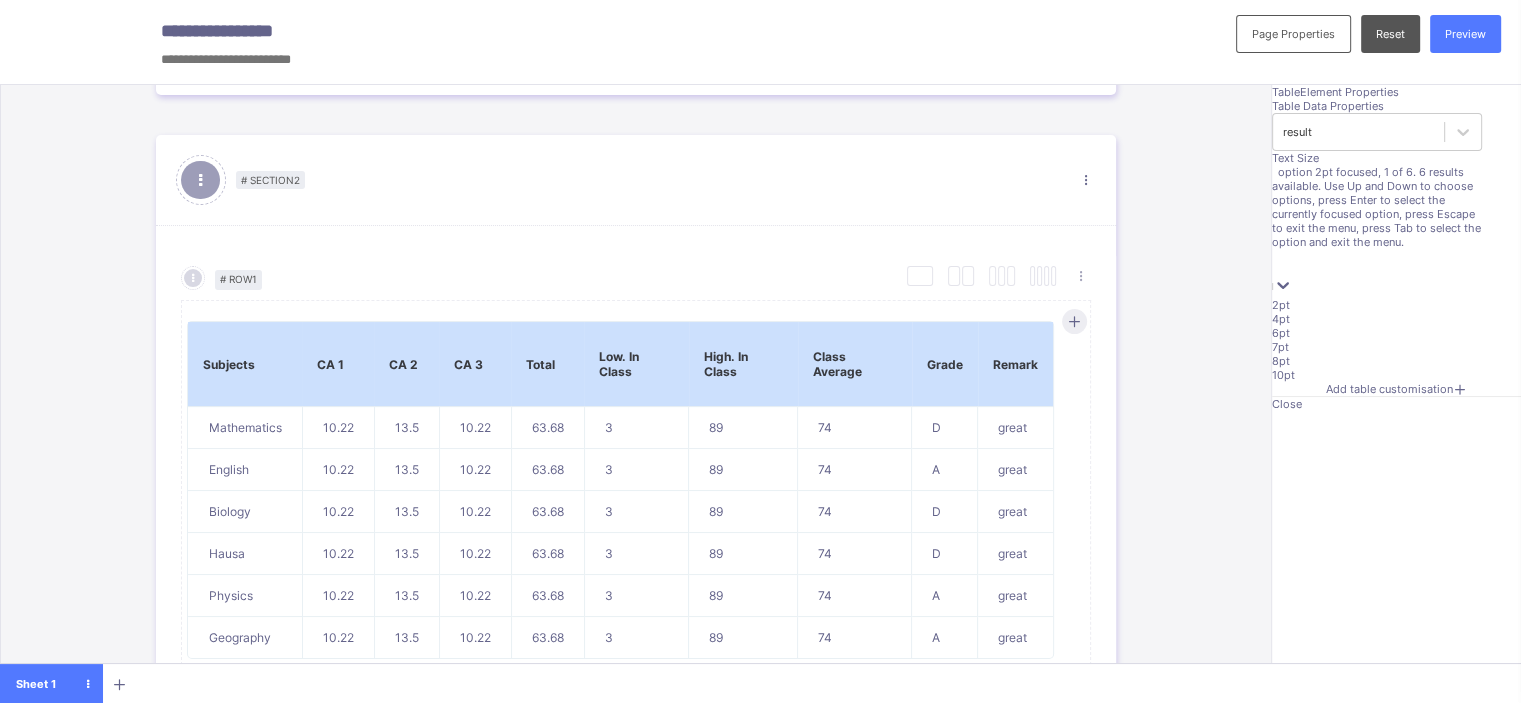 click at bounding box center [1377, 262] 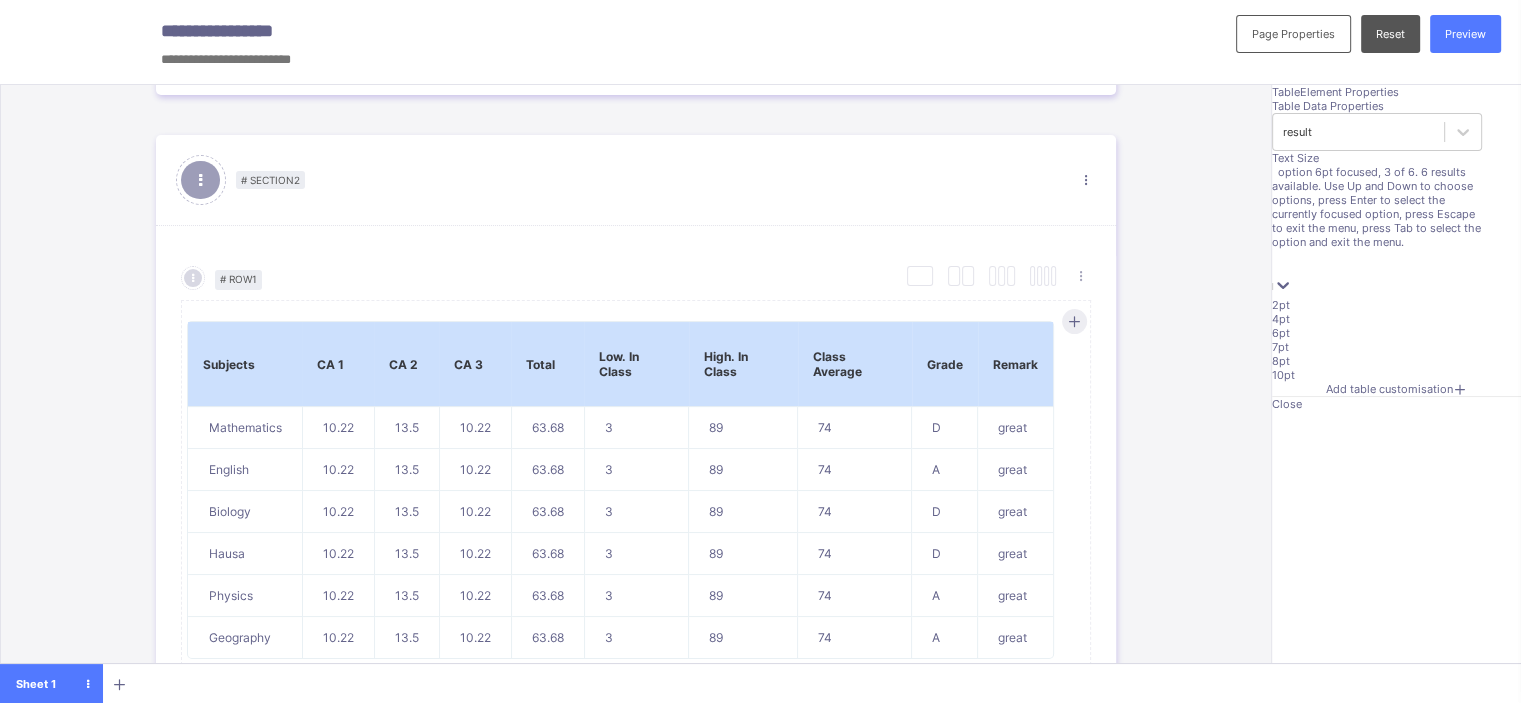 click on "6pt" at bounding box center (1377, 333) 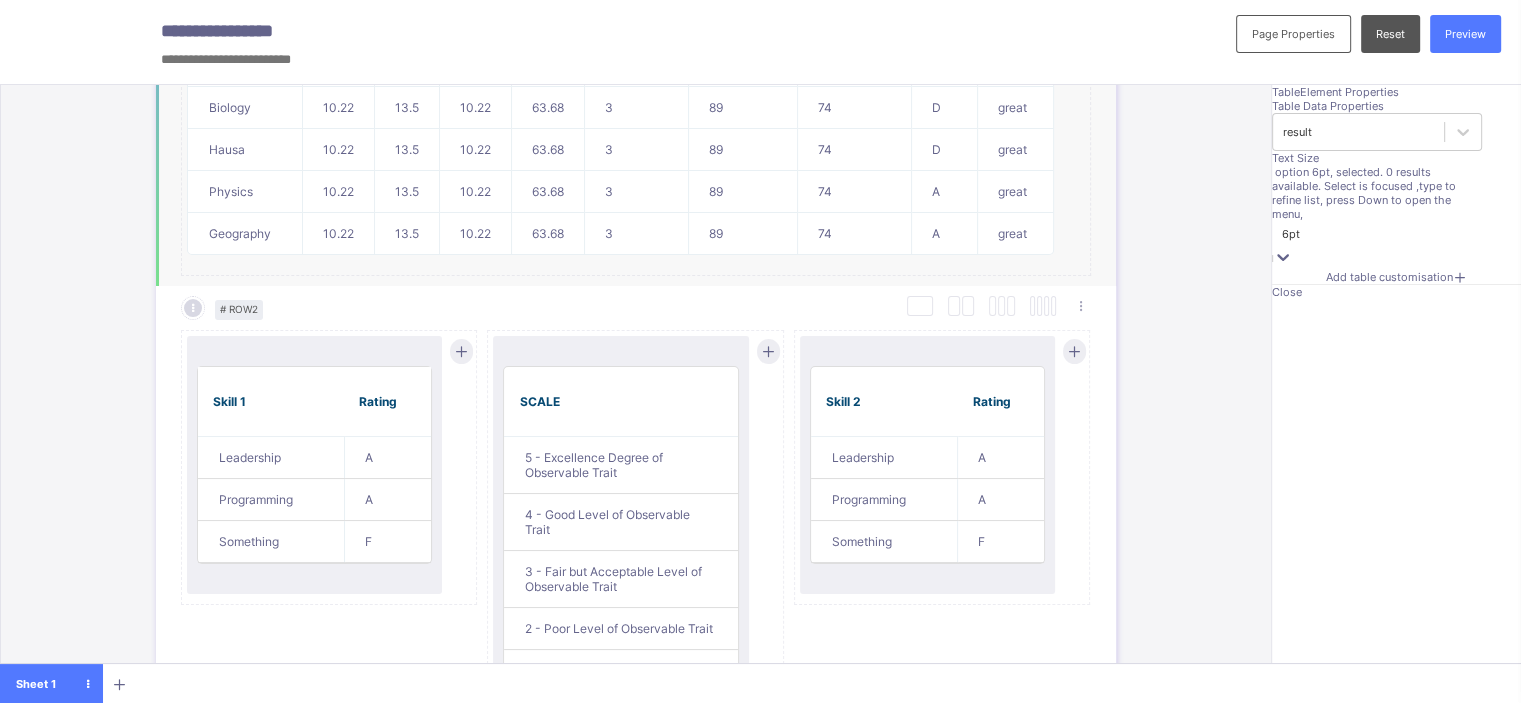 scroll, scrollTop: 1230, scrollLeft: 0, axis: vertical 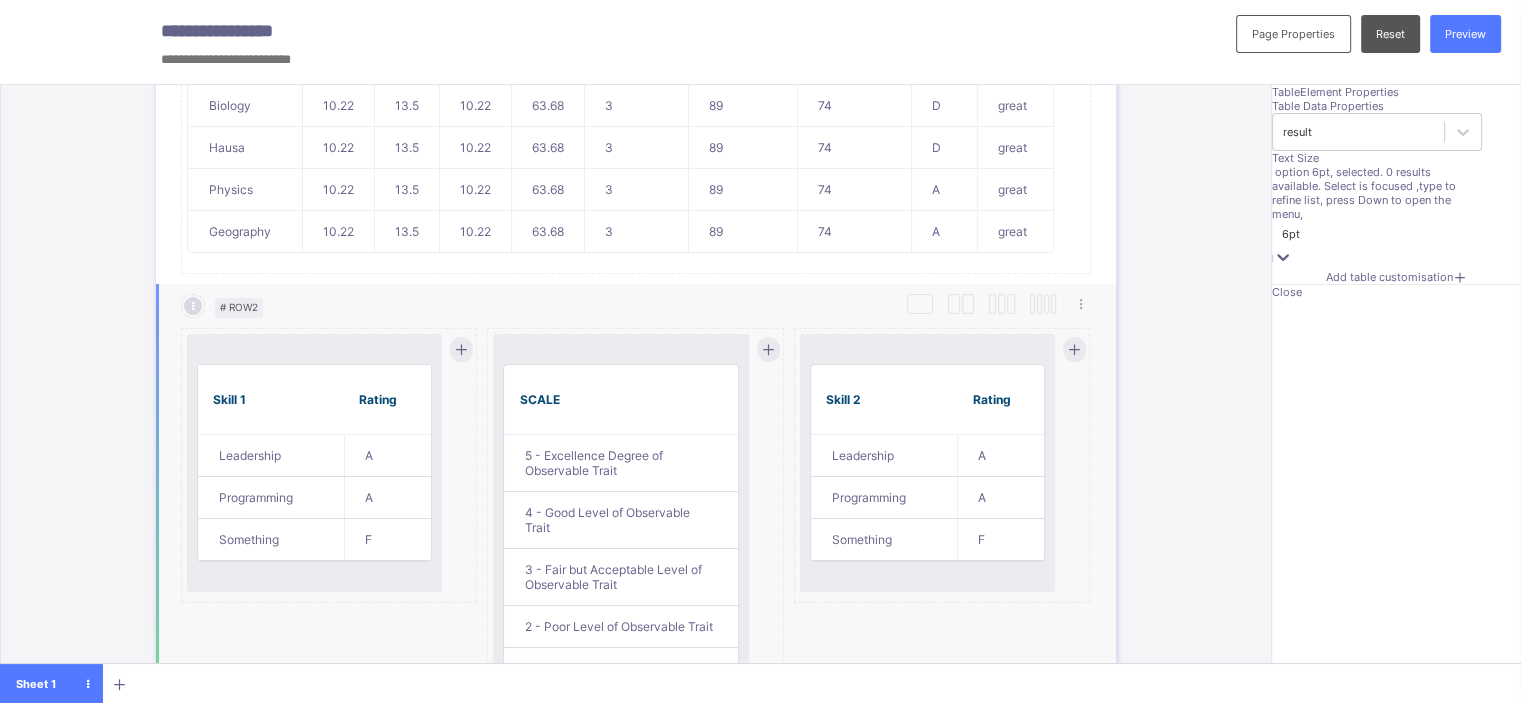 click on "SCALE" at bounding box center [621, 400] 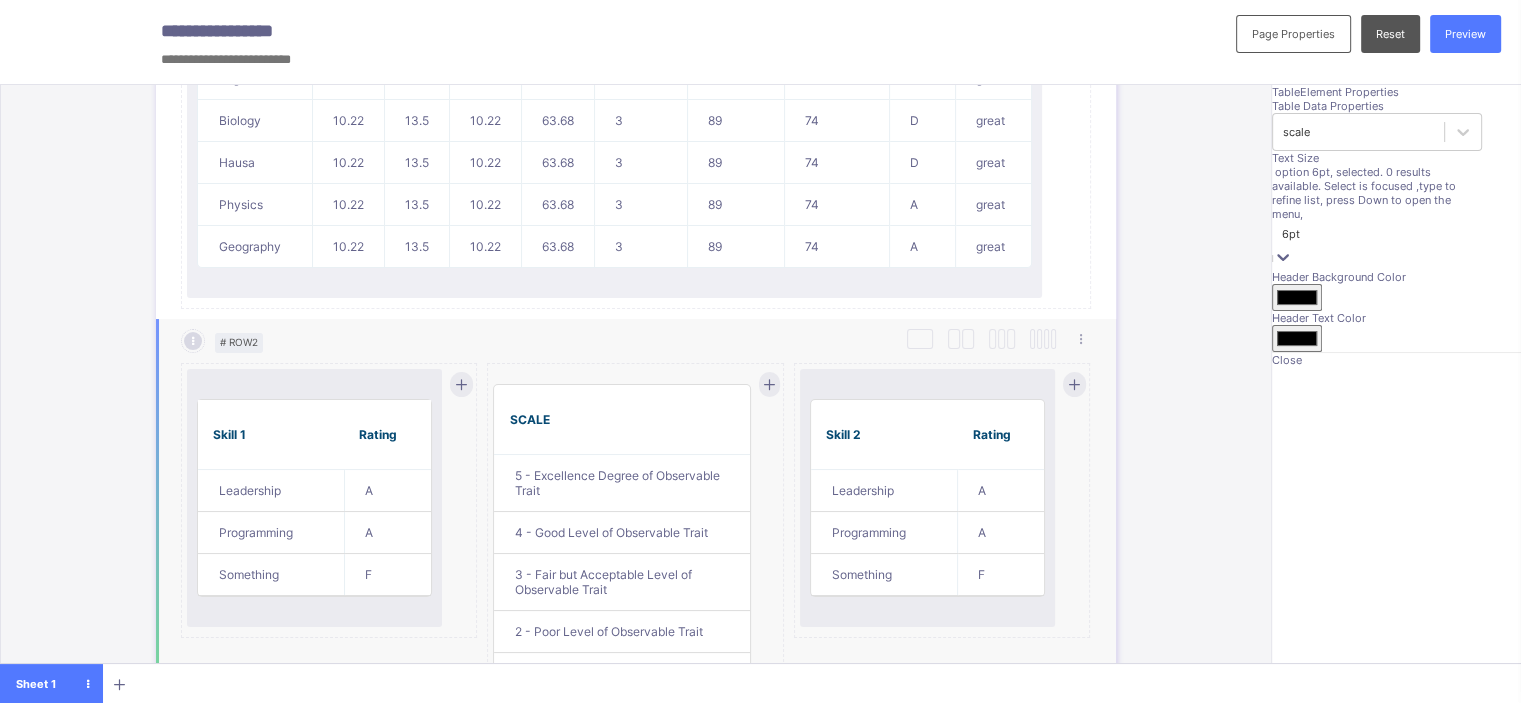 click on "Skill 2" at bounding box center [884, 435] 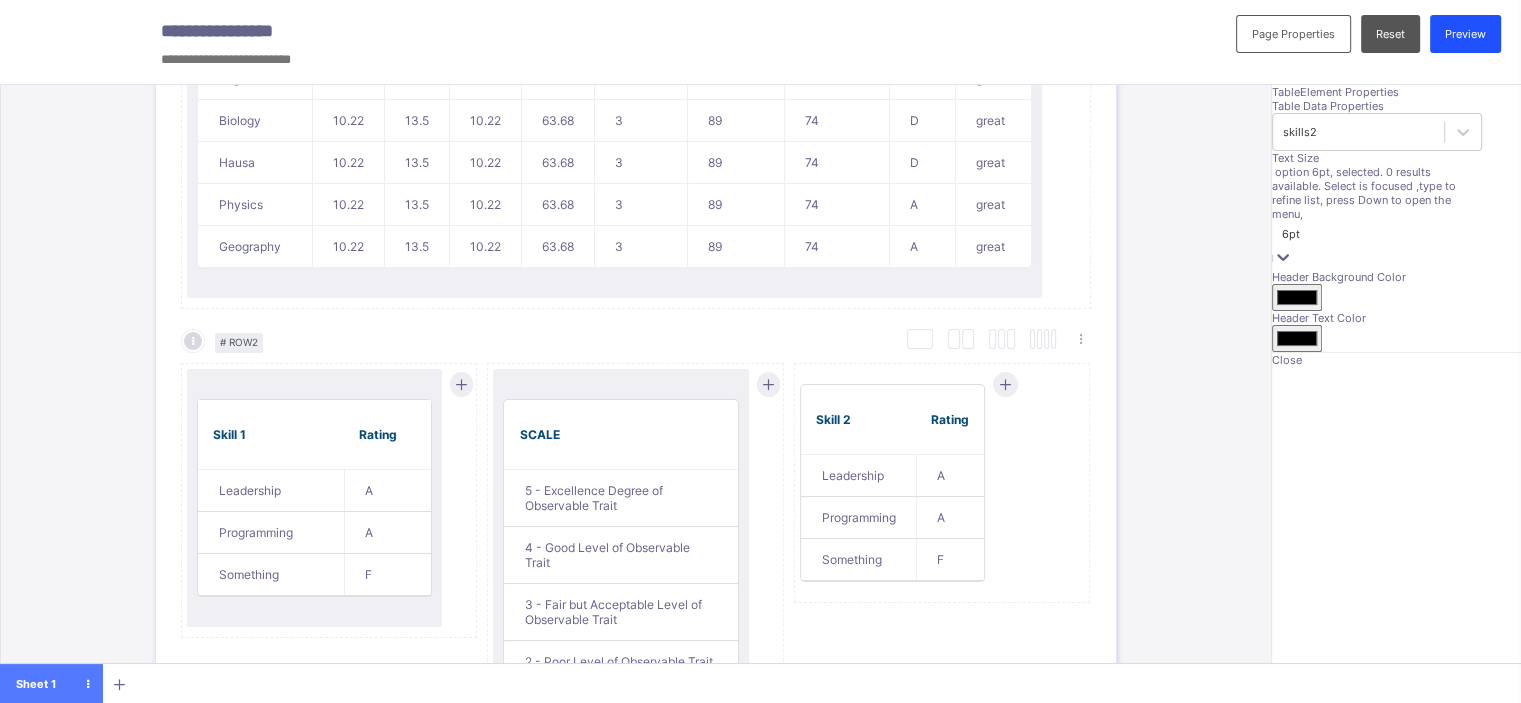 click on "Preview" at bounding box center (1465, 34) 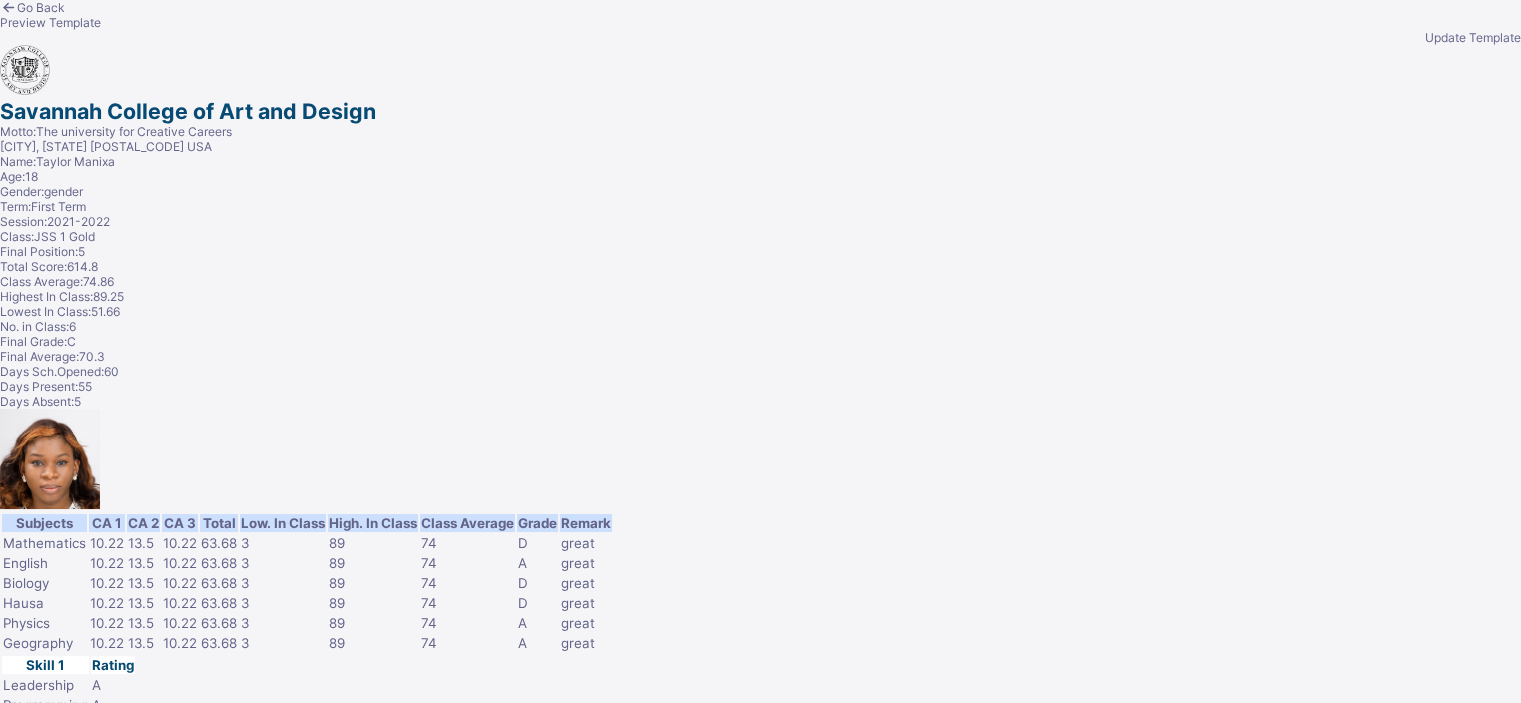 click on "Update Template" at bounding box center (760, 37) 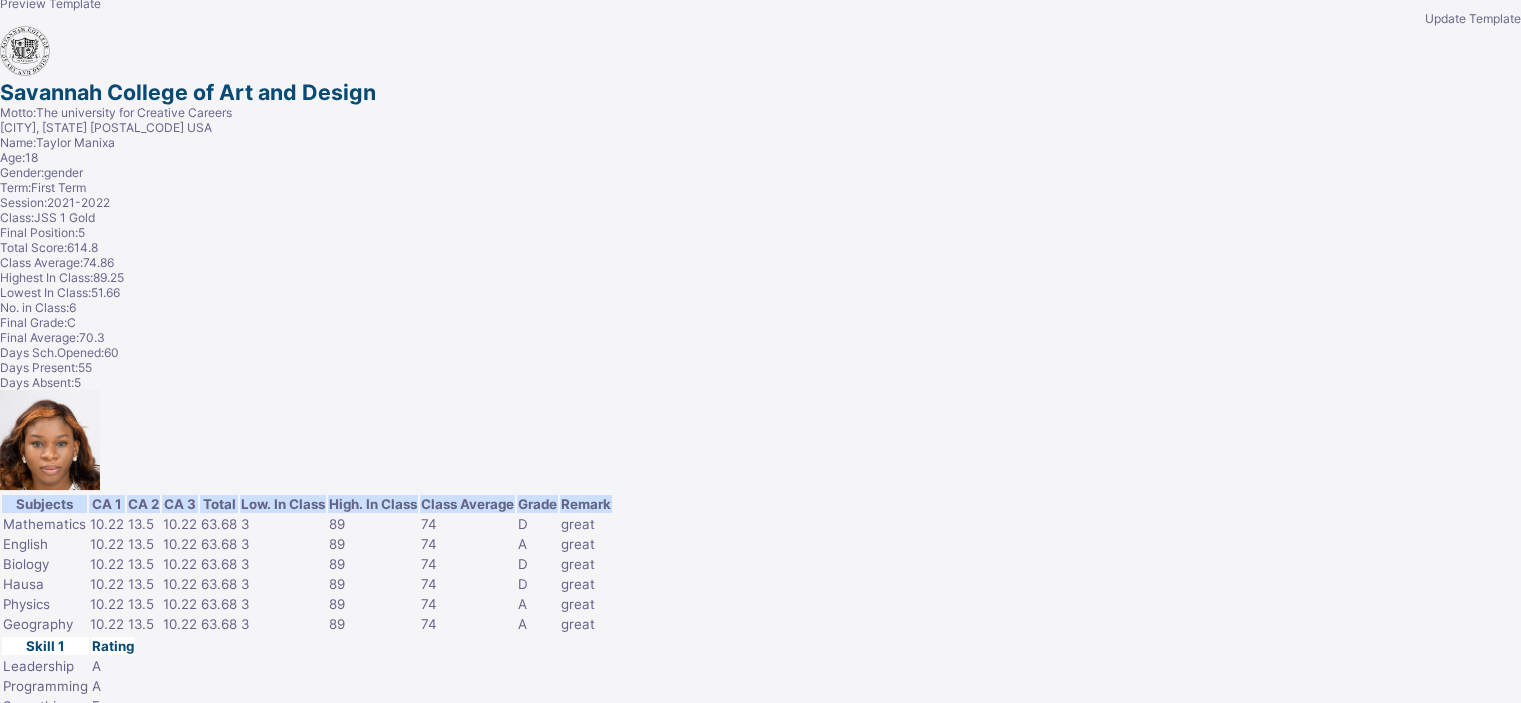 scroll, scrollTop: 0, scrollLeft: 0, axis: both 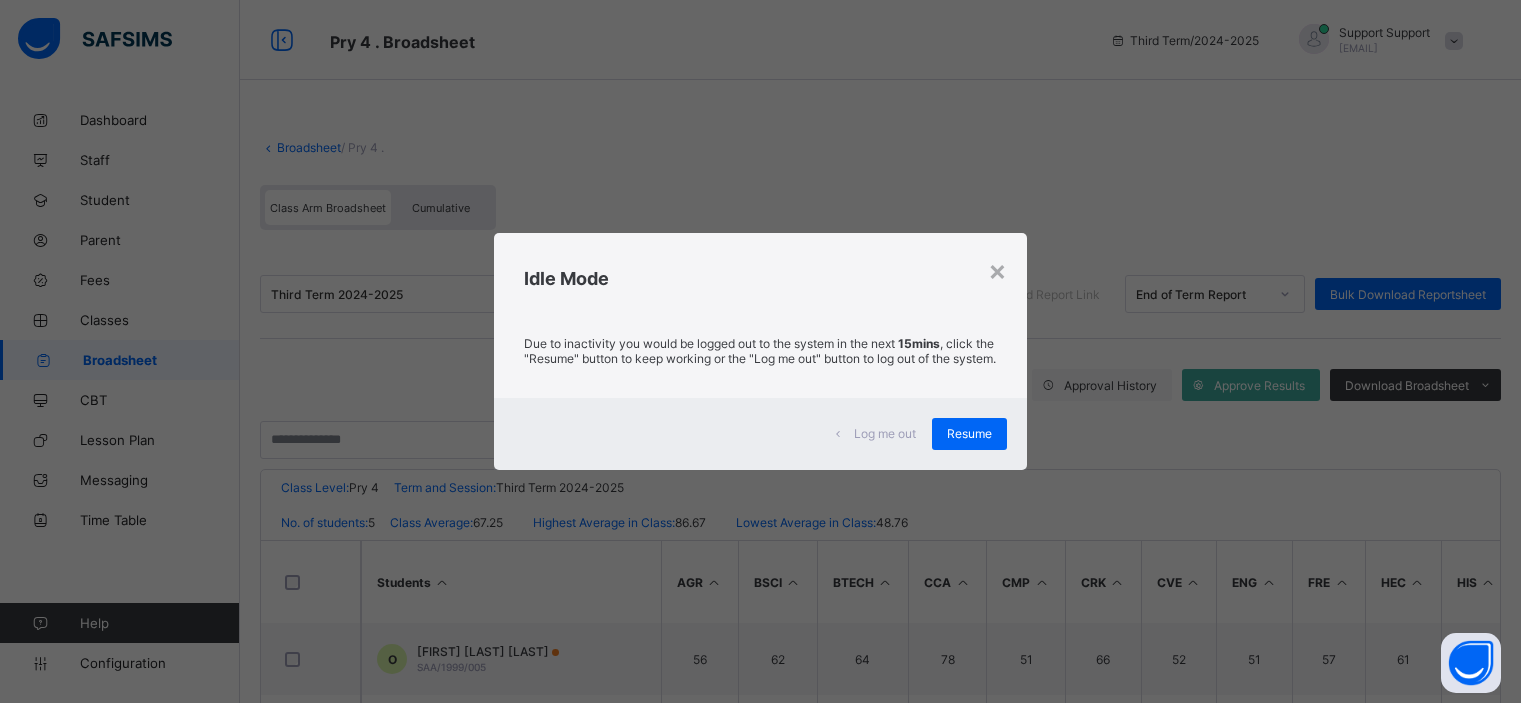 click on "Resume" at bounding box center [969, 433] 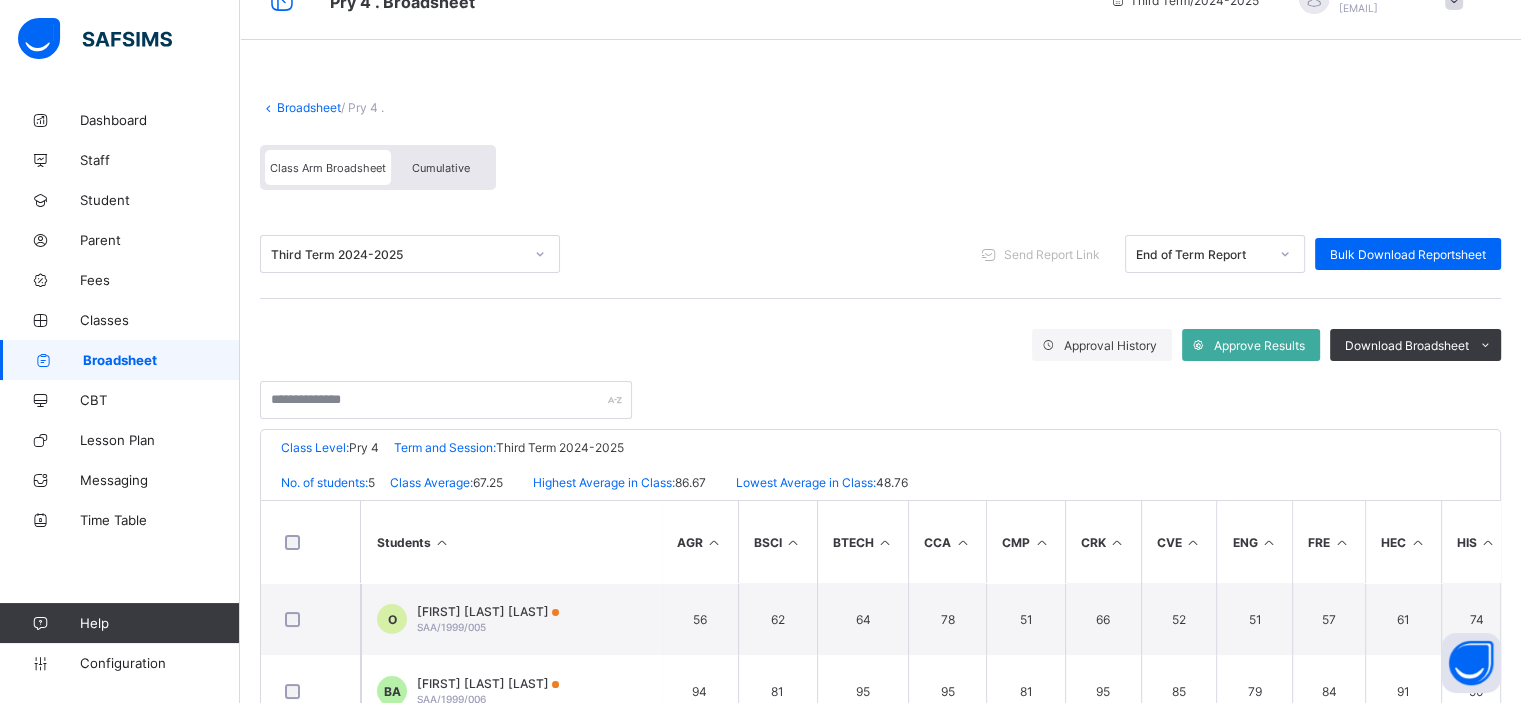 scroll, scrollTop: 0, scrollLeft: 0, axis: both 